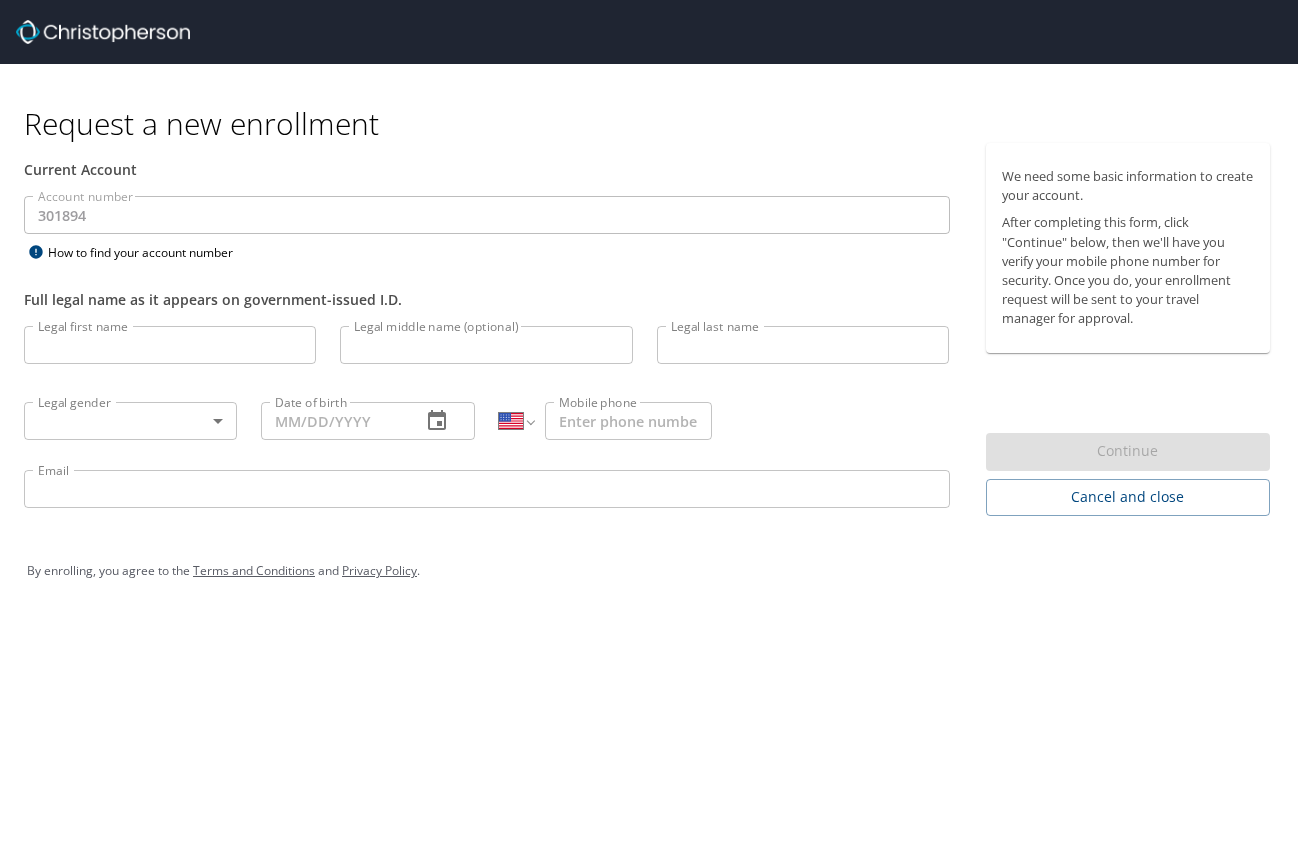select on "US" 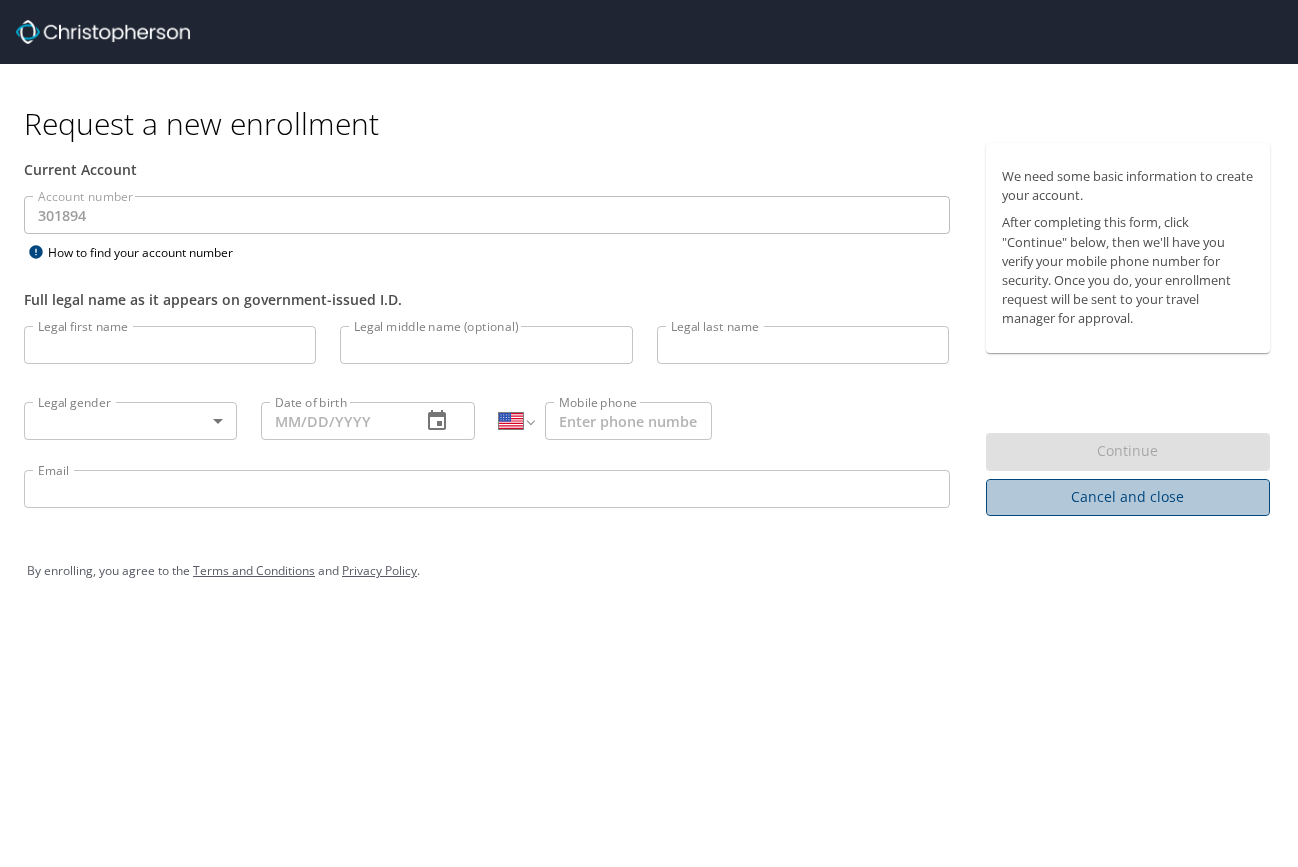 click on "Cancel and close" at bounding box center (1128, 497) 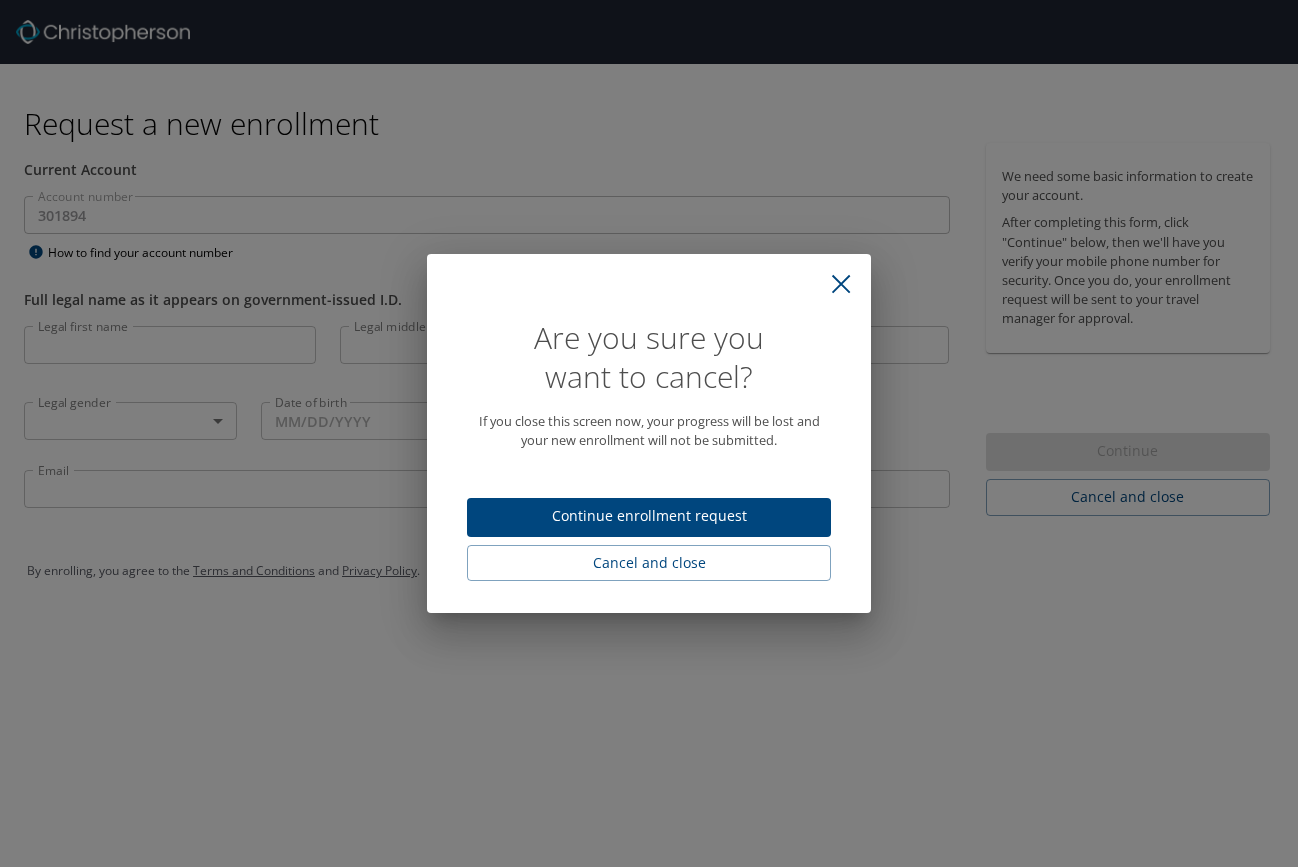 click 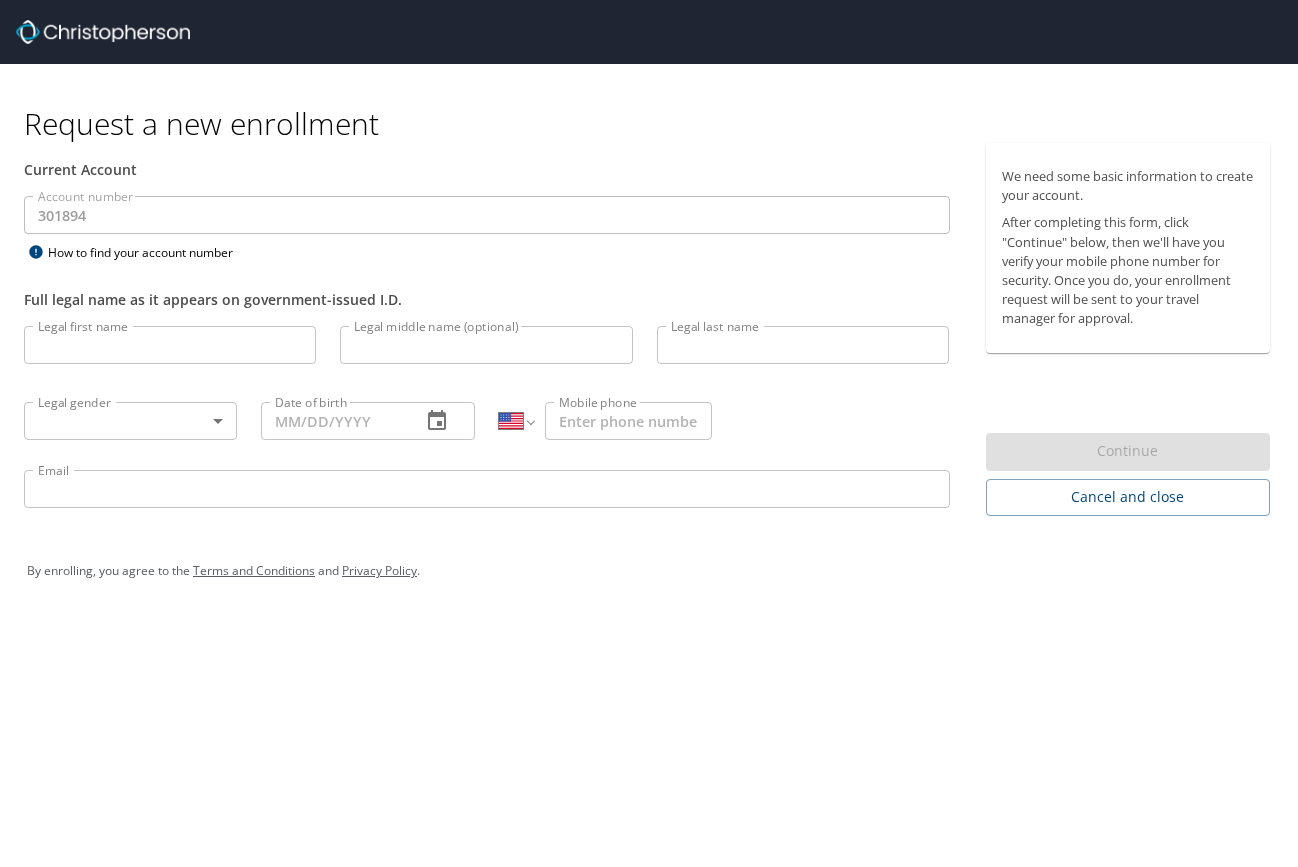 click on "Current Account" at bounding box center (487, 169) 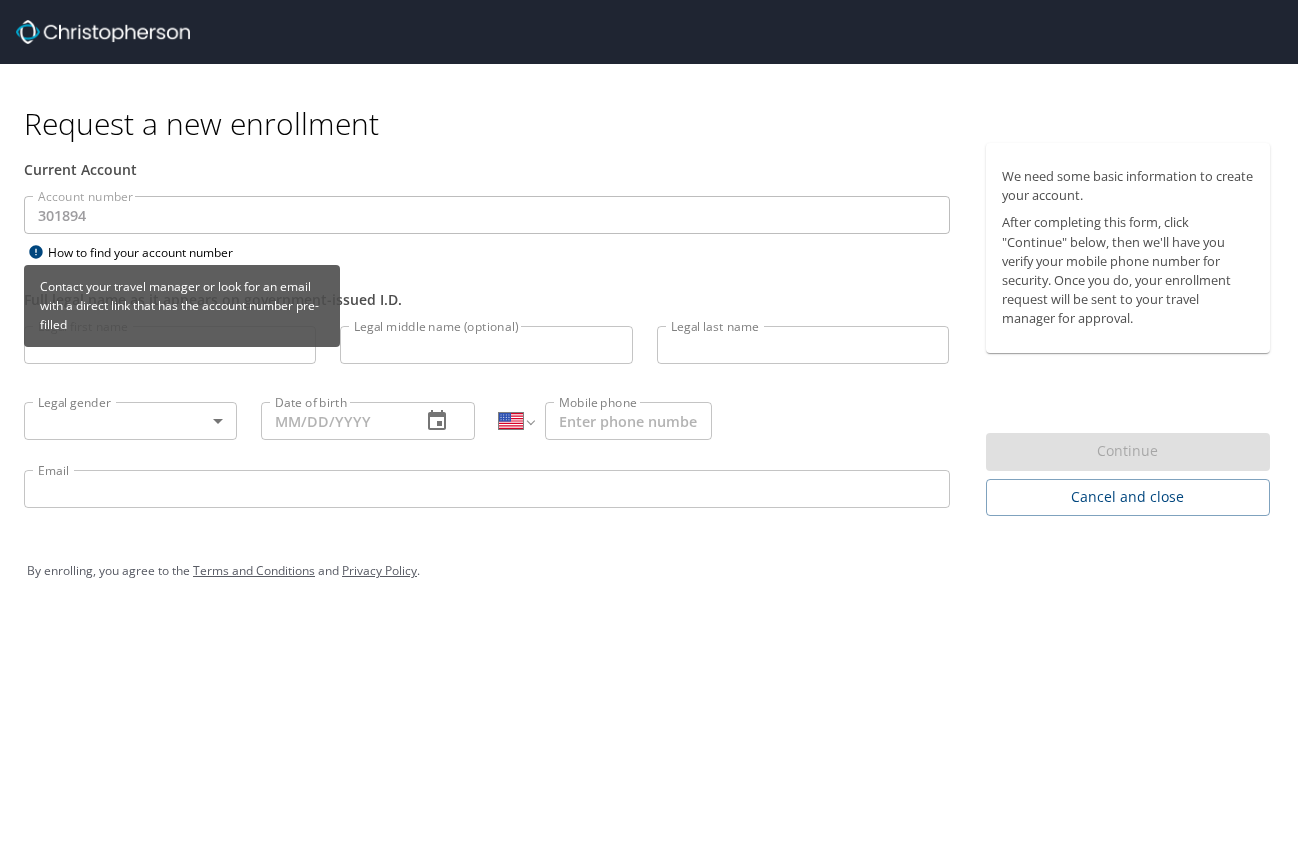 click on "How to find your account number" at bounding box center (149, 252) 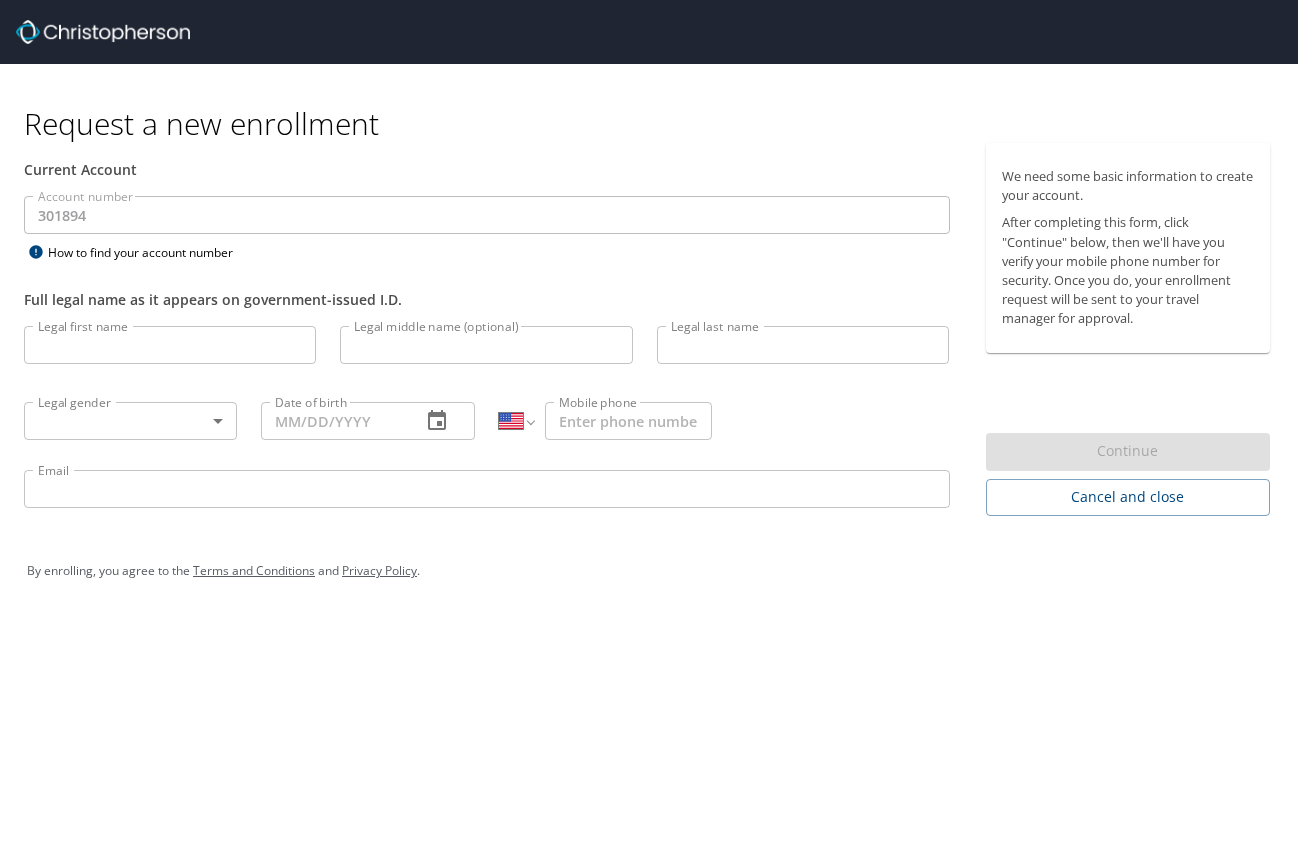 click on "Current Account" at bounding box center (487, 169) 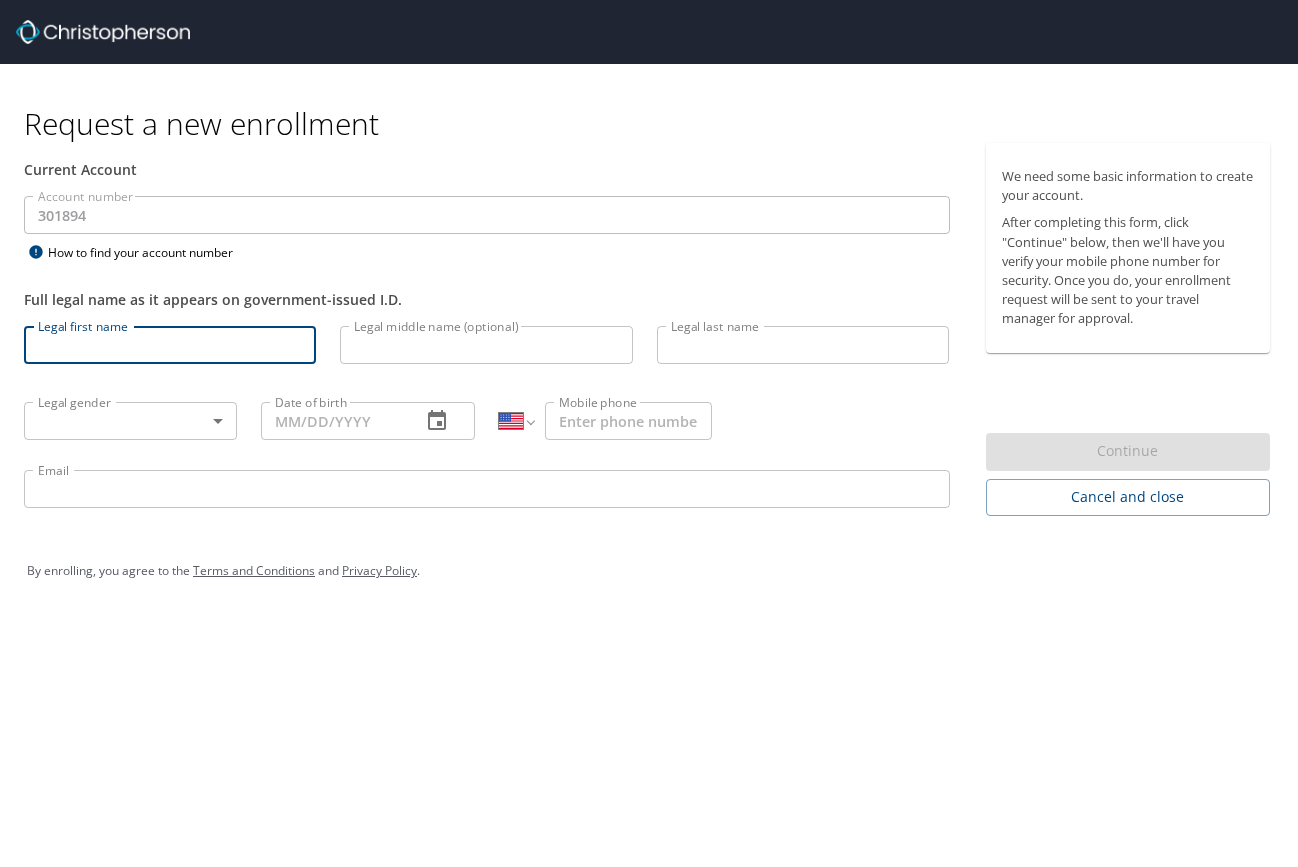 type on "Robyn" 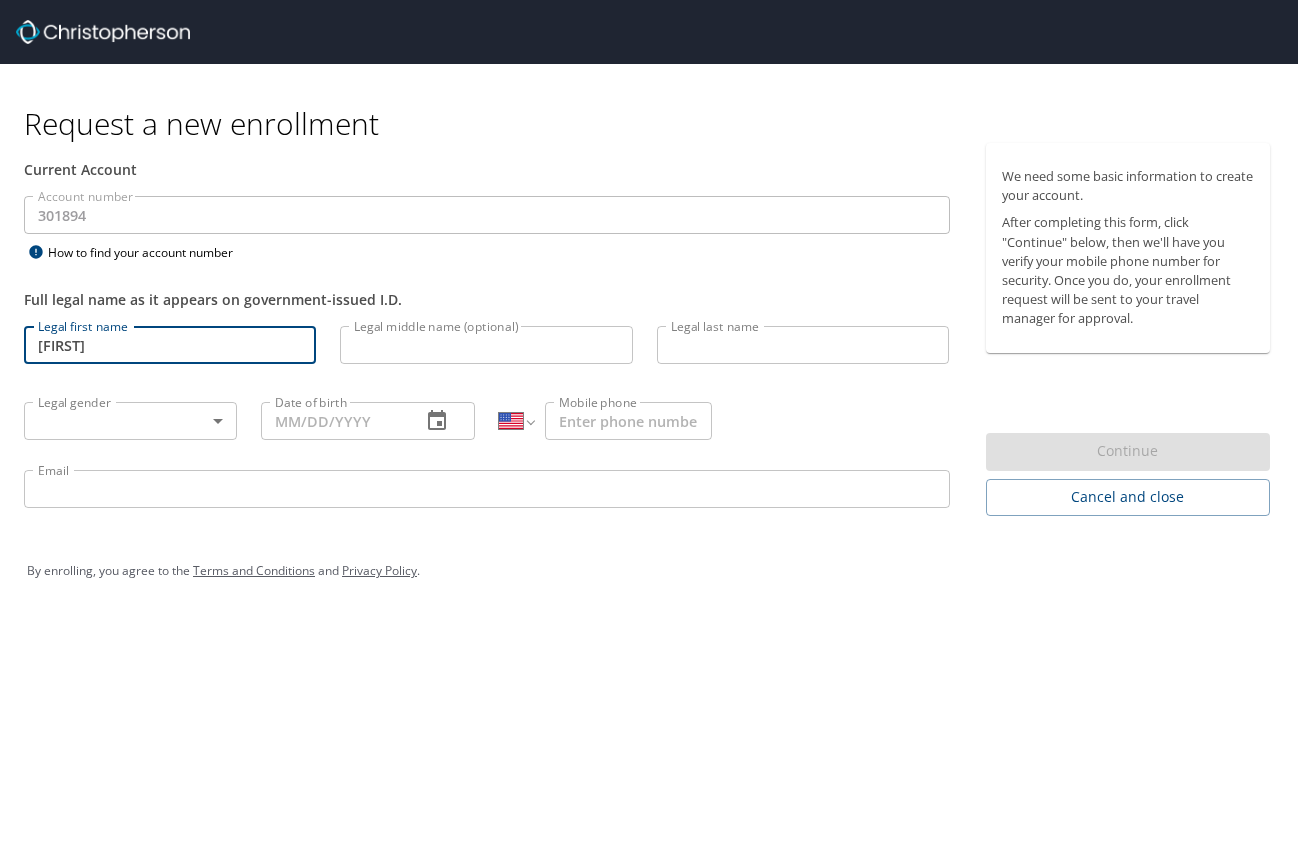 click on "Legal last name" at bounding box center [803, 345] 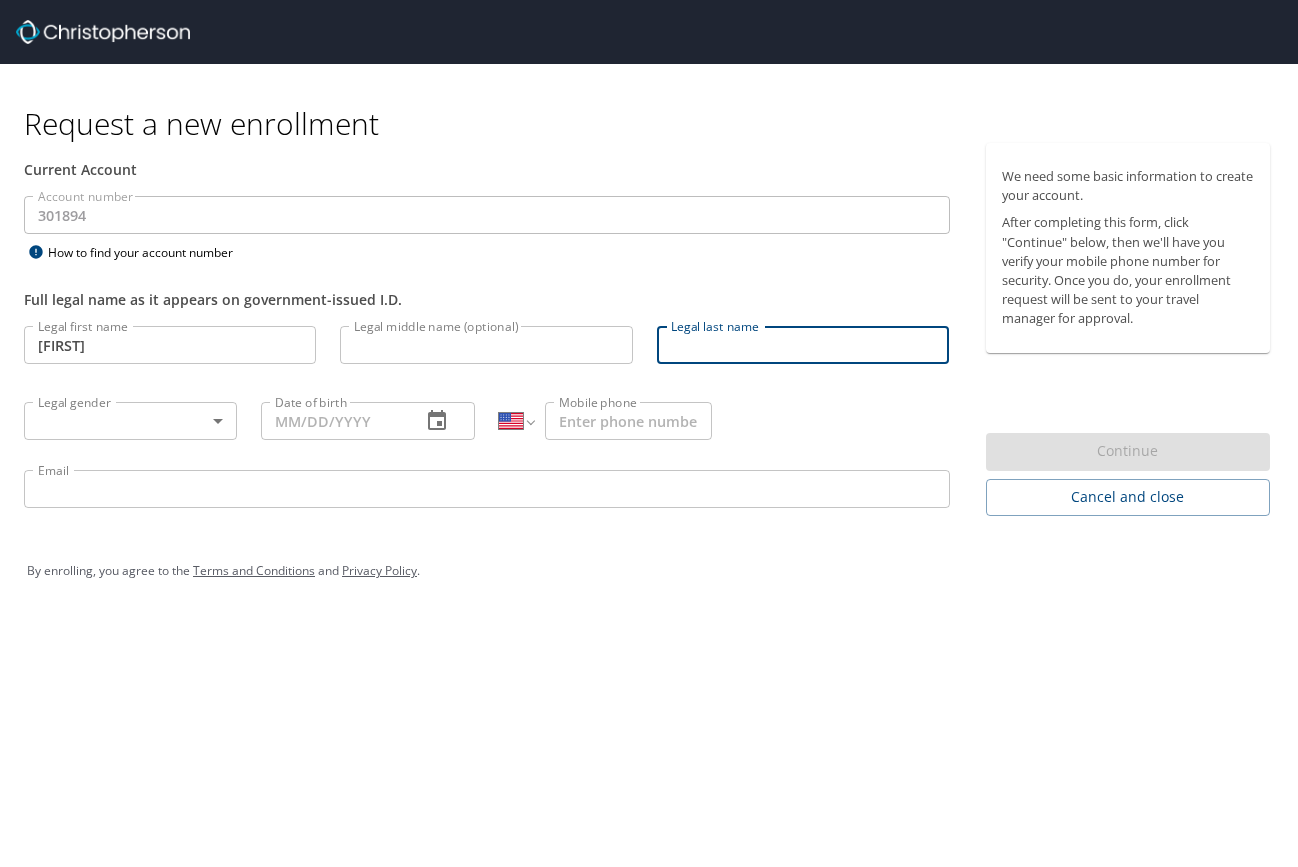 type on "Hase" 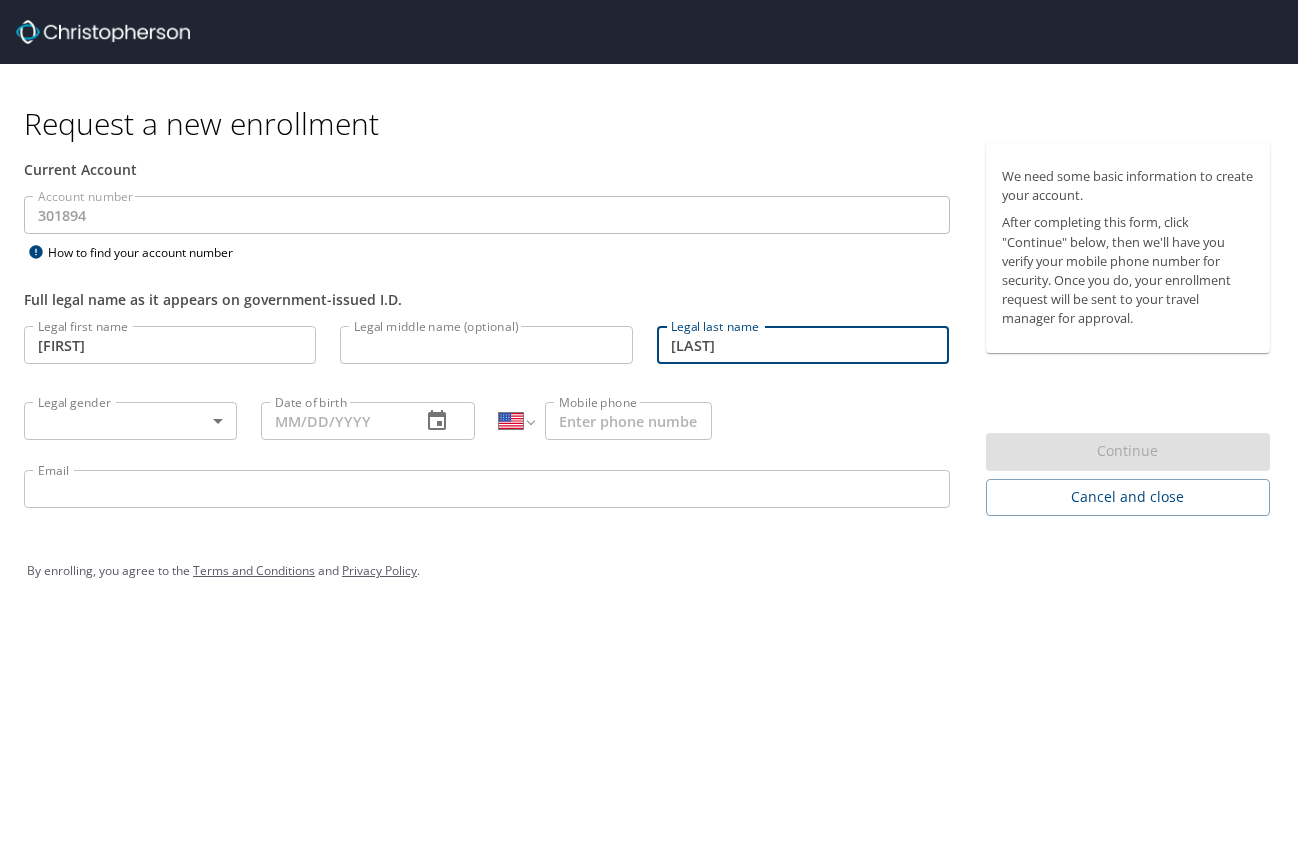click on "Legal middle name (optional)" at bounding box center (486, 345) 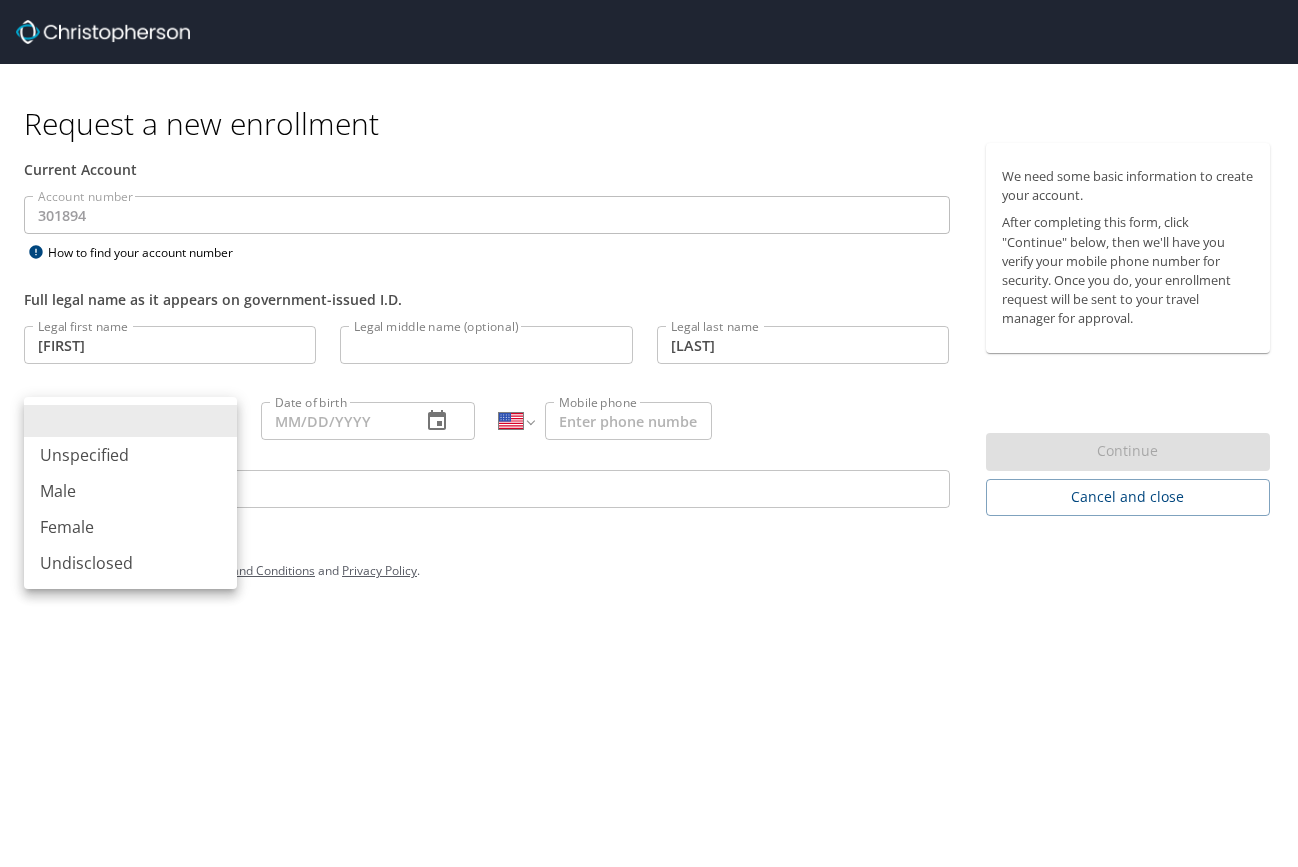 click on "Request a new enrollment Current Account Account number 301894 Account number  How to find your account number Full legal name as it appears on government-issued I.D. Legal first name Robyn Legal first name Legal middle name (optional) Legal middle name (optional) Legal last name Hase Legal last name Legal gender ​ Legal gender Date of birth Date of birth International Afghanistan Åland Islands Albania Algeria American Samoa Andorra Angola Anguilla Antigua and Barbuda Argentina Armenia Aruba Ascension Island Australia Austria Azerbaijan Bahamas Bahrain Bangladesh Barbados Belarus Belgium Belize Benin Bermuda Bhutan Bolivia Bonaire, Sint Eustatius and Saba Bosnia and Herzegovina Botswana Brazil British Indian Ocean Territory Brunei Darussalam Bulgaria Burkina Faso Burma Burundi Cambodia Cameroon Canada Cape Verde Cayman Islands Central African Republic Chad Chile China Christmas Island Cocos (Keeling) Islands Colombia Comoros Congo Congo, Democratic Republic of the Cook Islands Costa Rica Cote d'Ivoire Cuba" at bounding box center (649, 433) 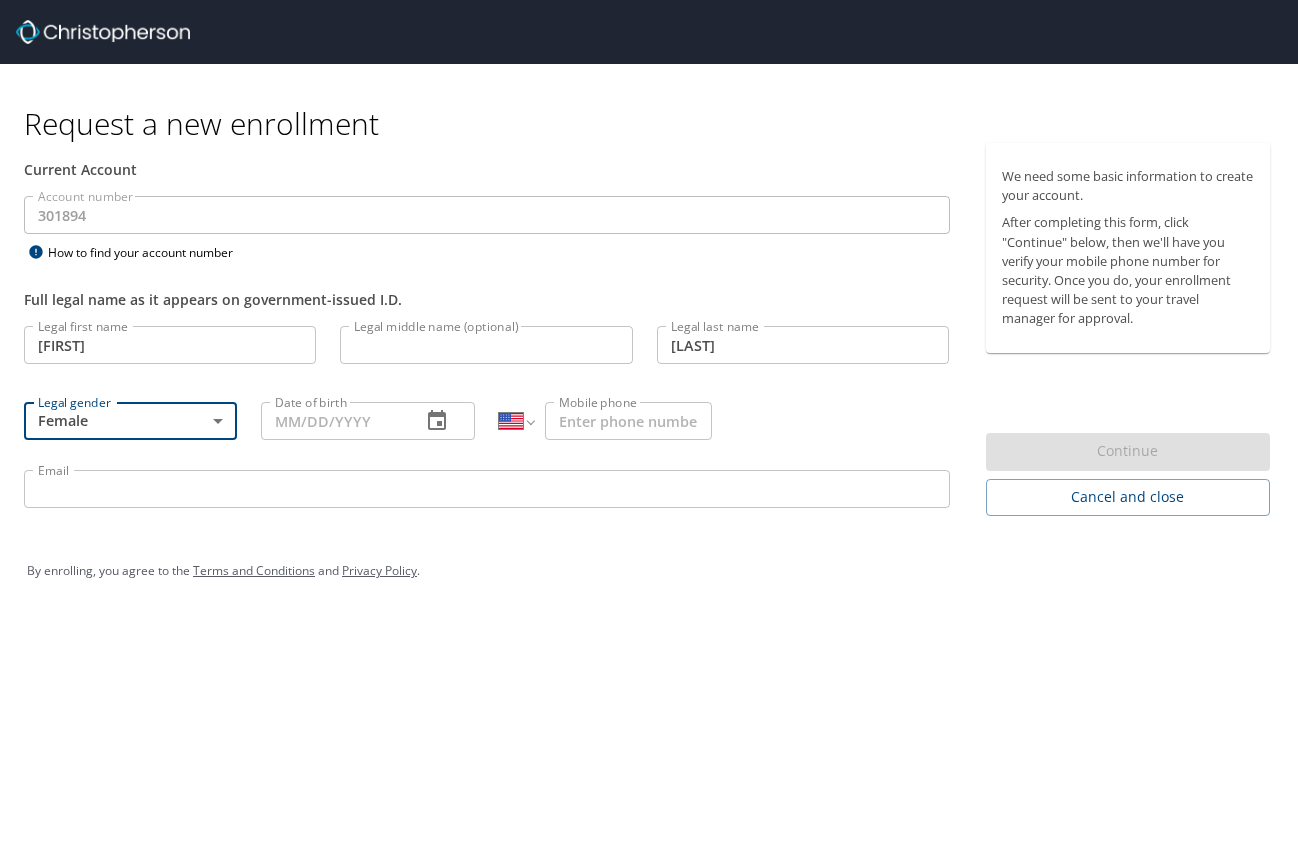click on "Date of birth" at bounding box center (367, 421) 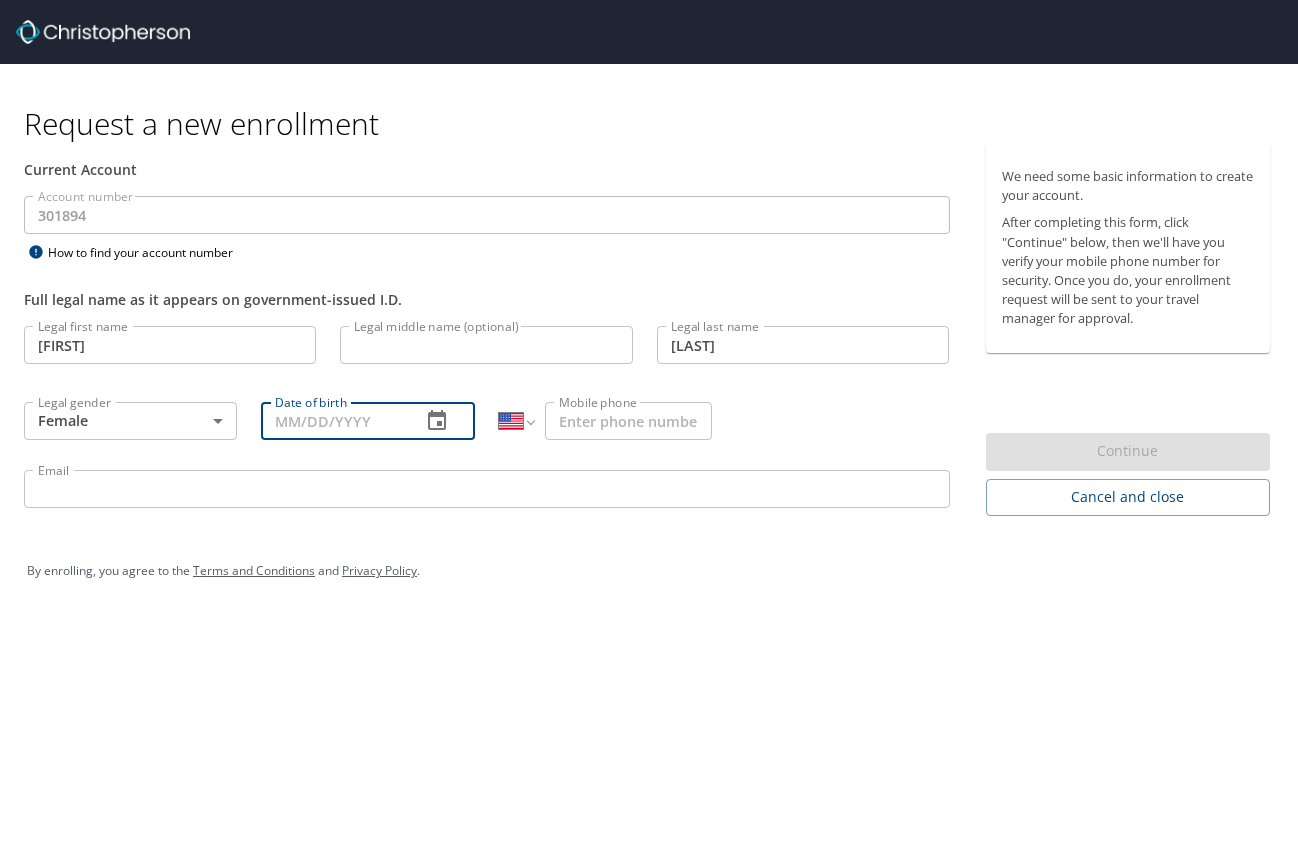 click on "Date of birth" at bounding box center [332, 421] 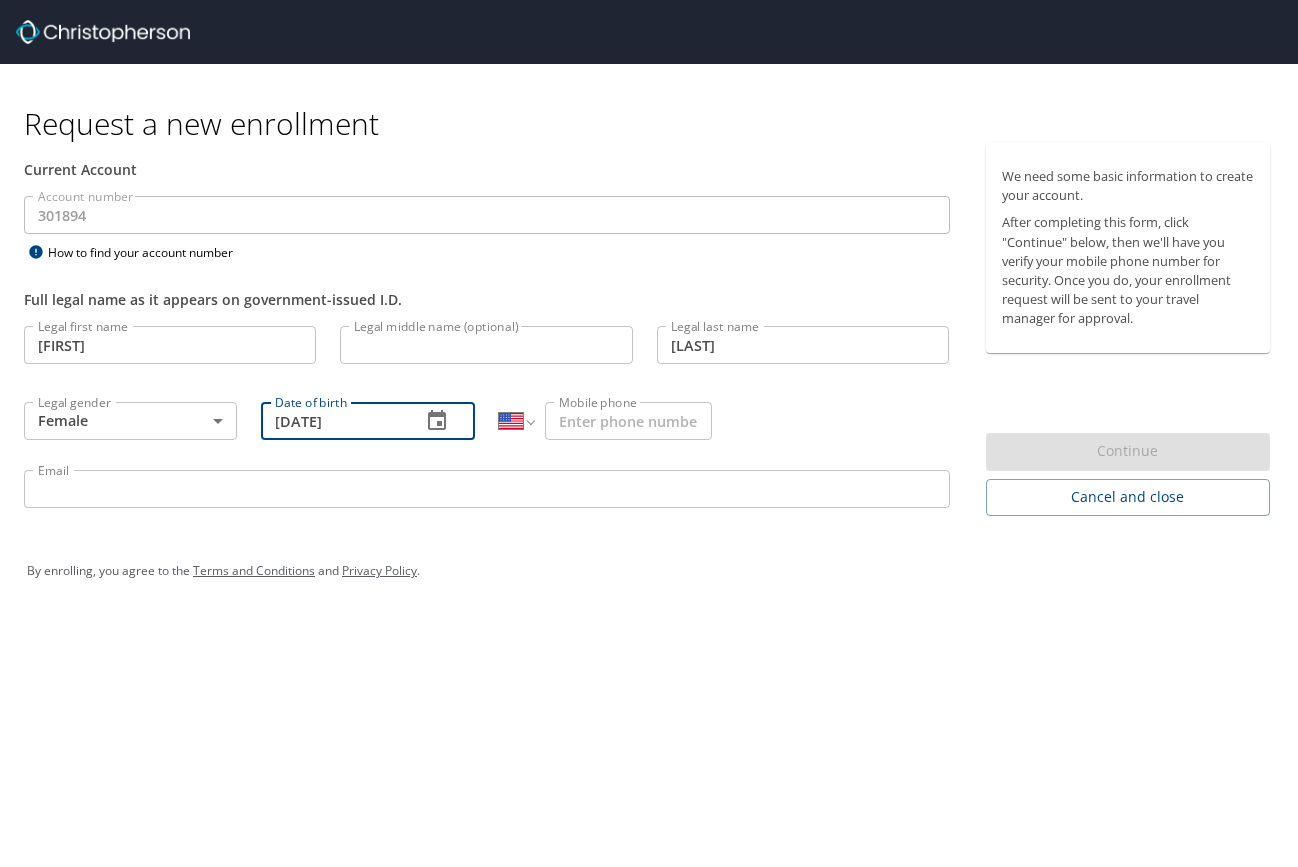 type on "2_/__/____" 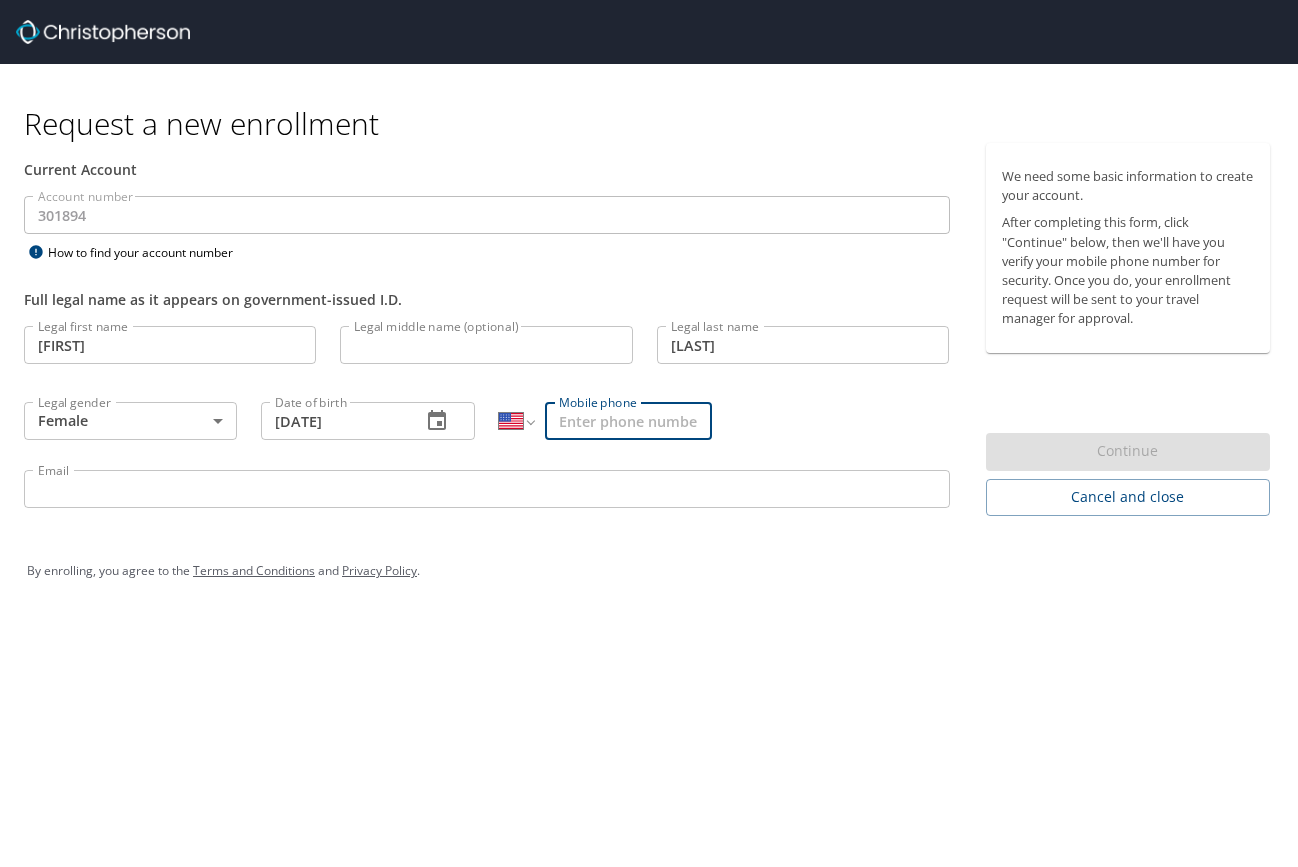 click on "Mobile phone" at bounding box center (628, 421) 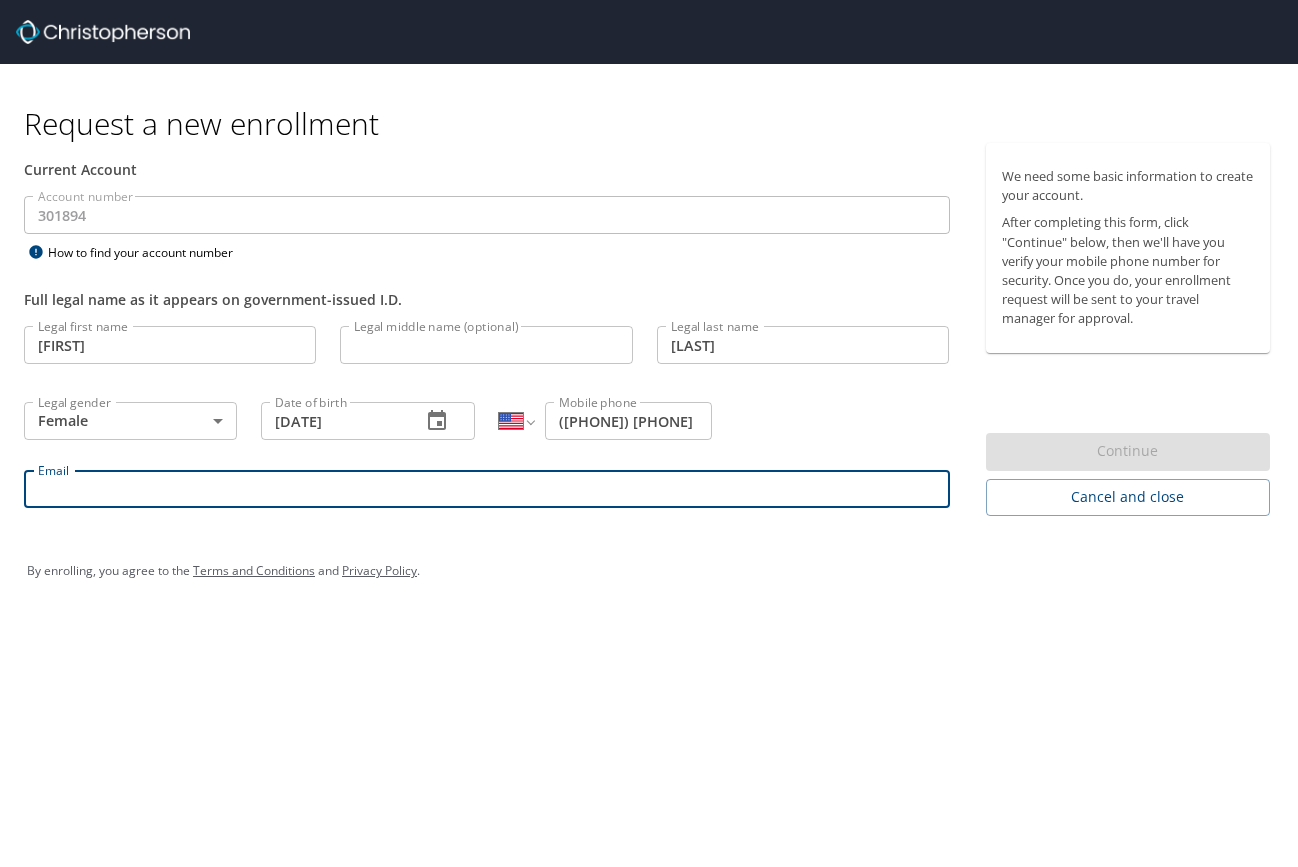 click on "Email" at bounding box center (487, 489) 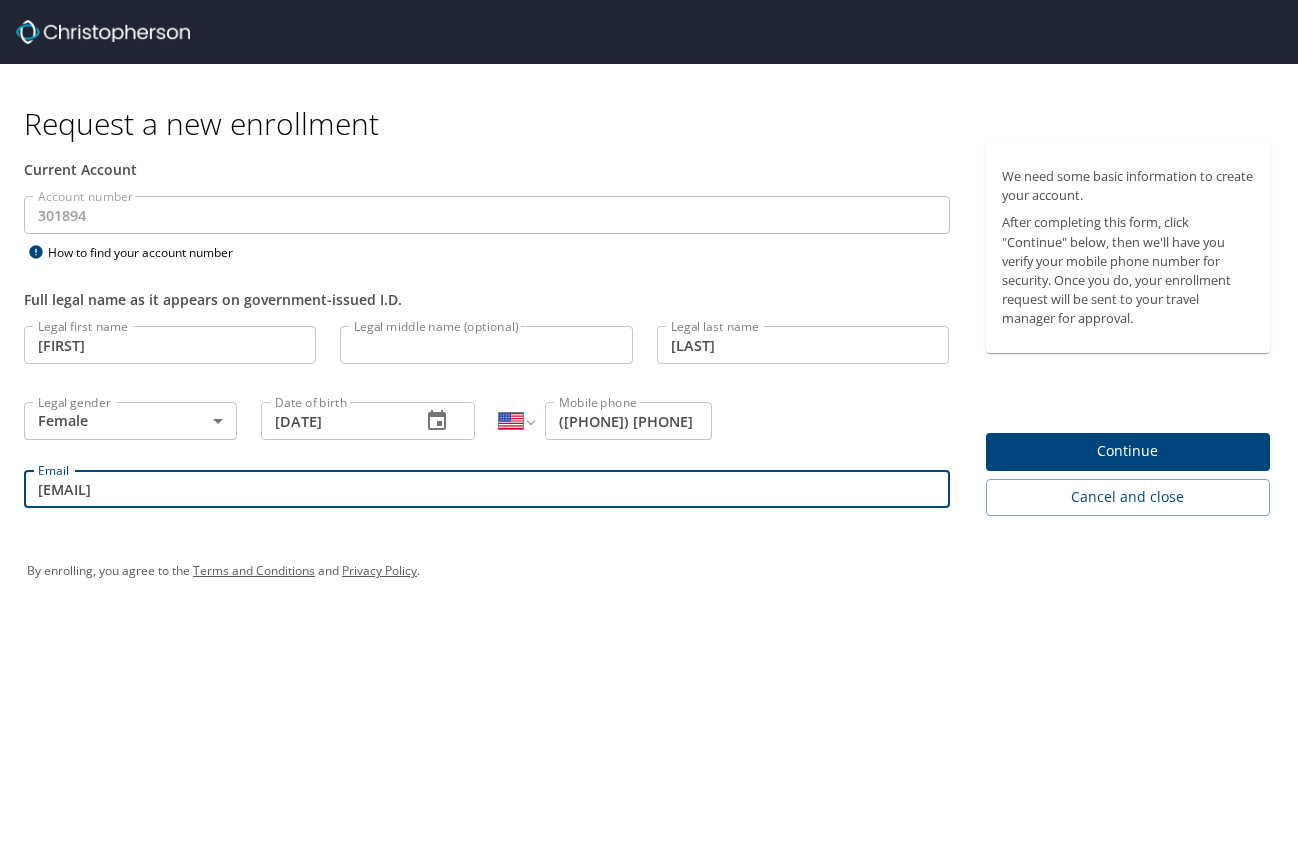 click on "Continue" at bounding box center (1128, 451) 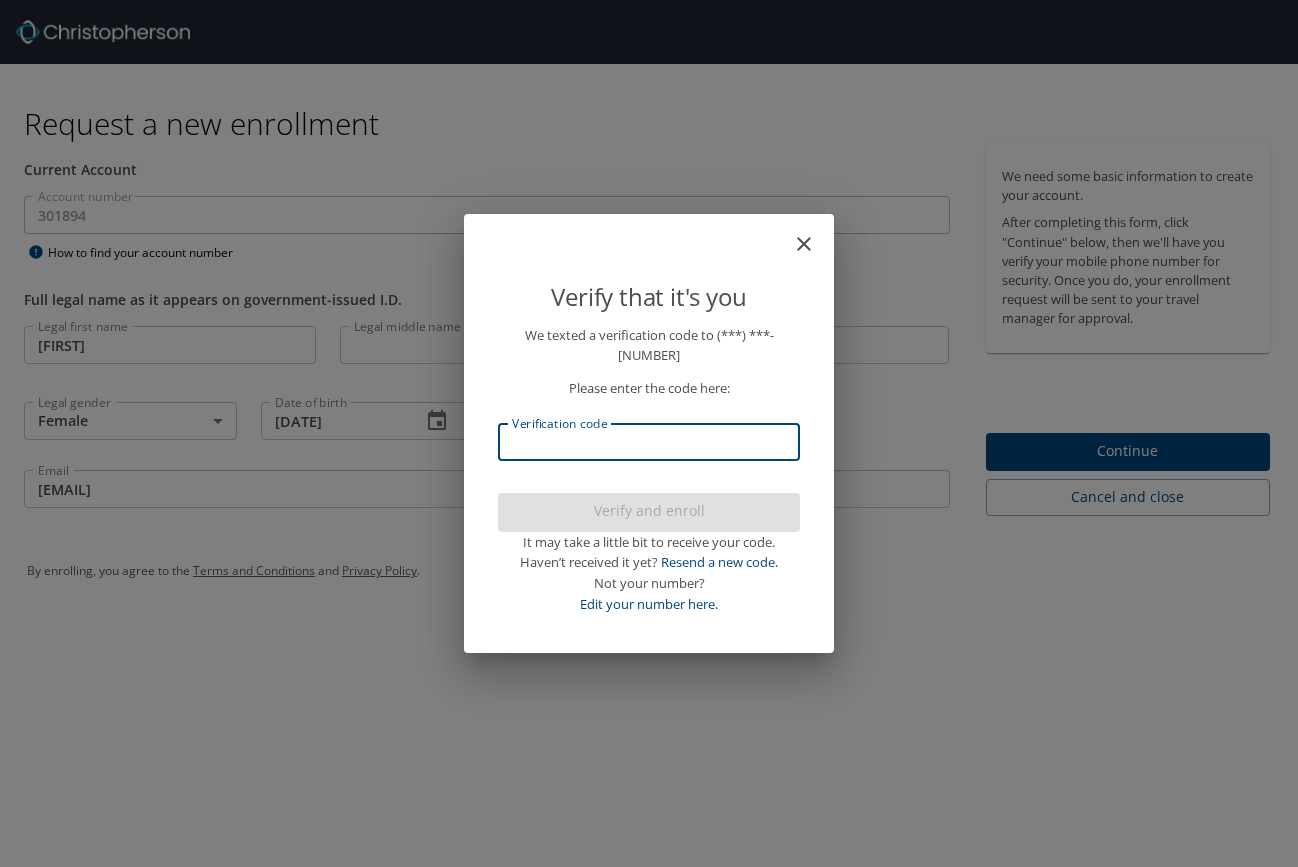click on "Verification code" at bounding box center (649, 442) 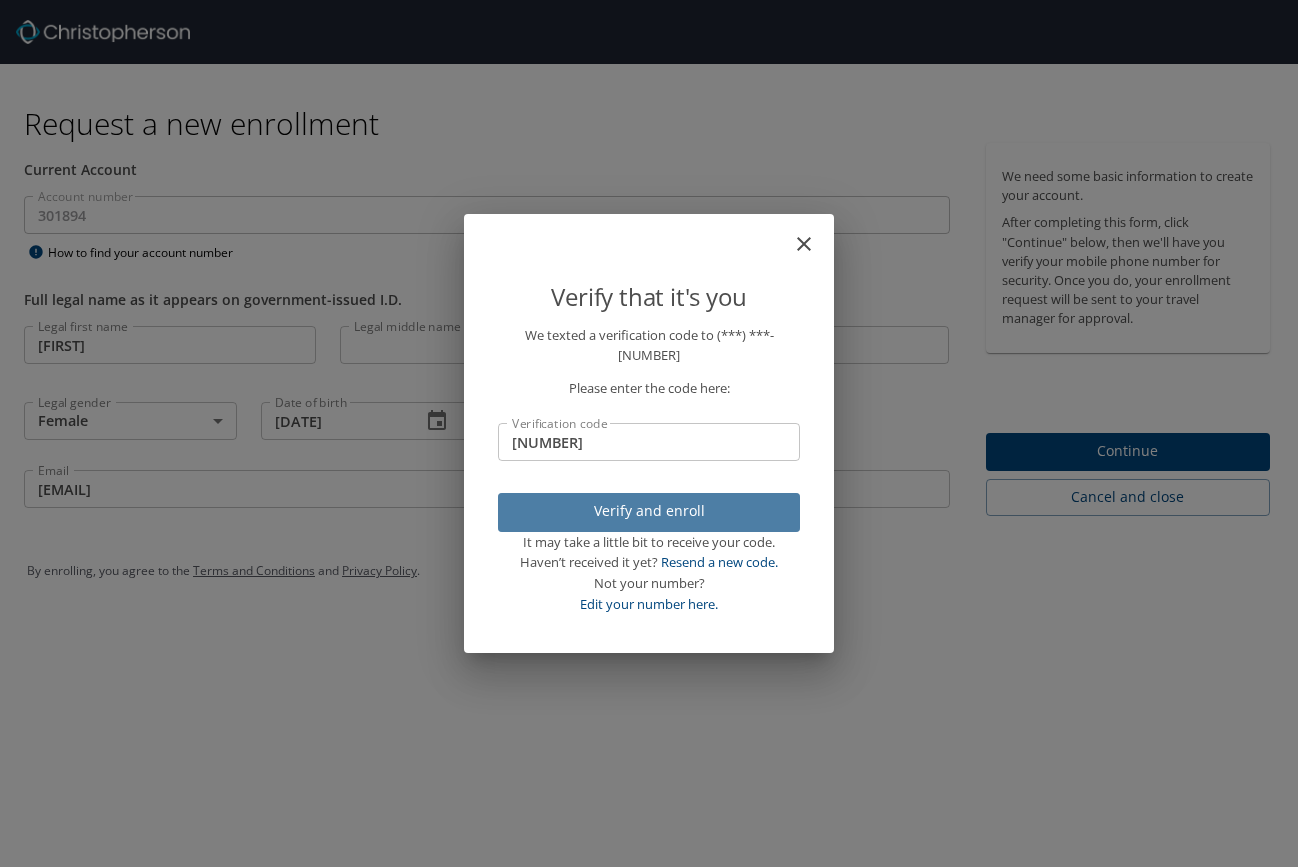 click on "Verify and enroll" at bounding box center [649, 511] 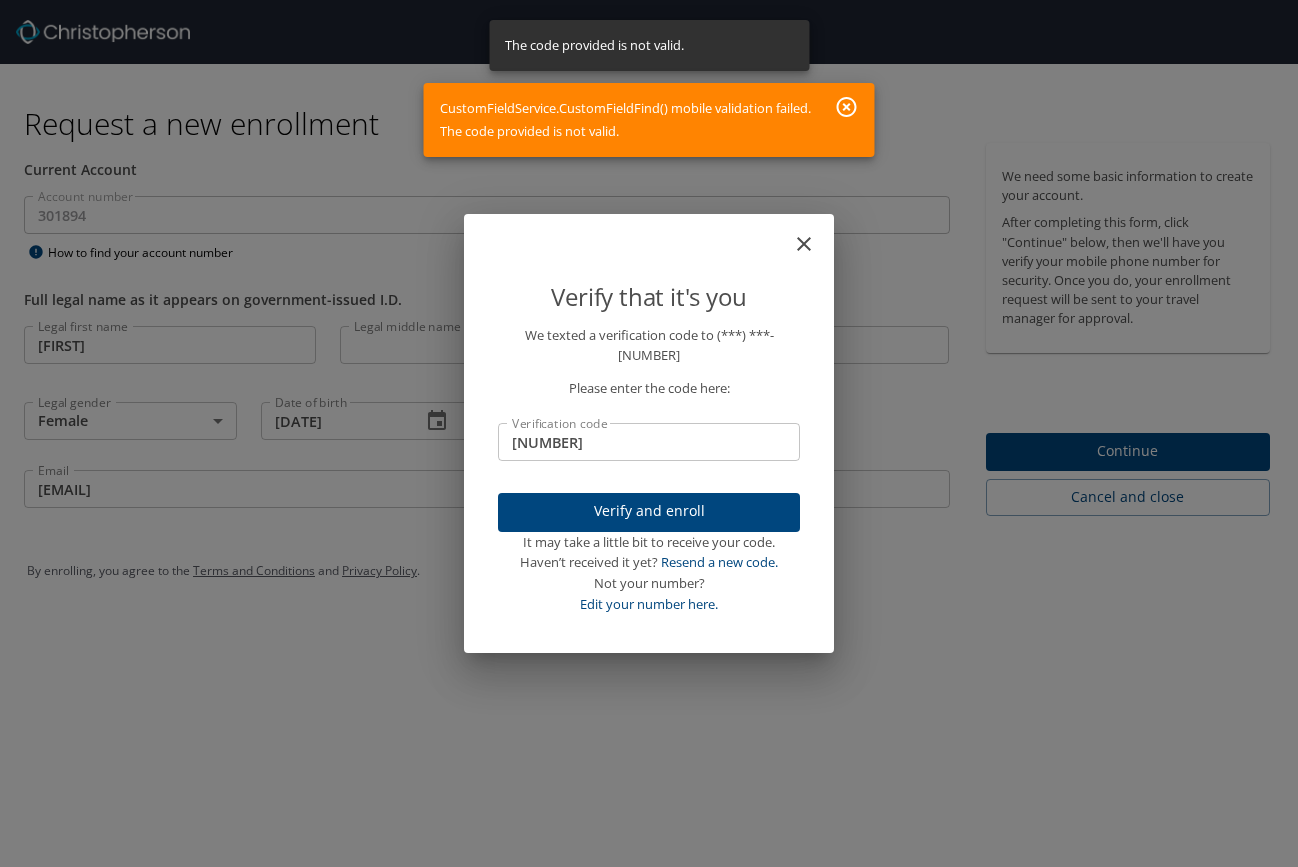 click 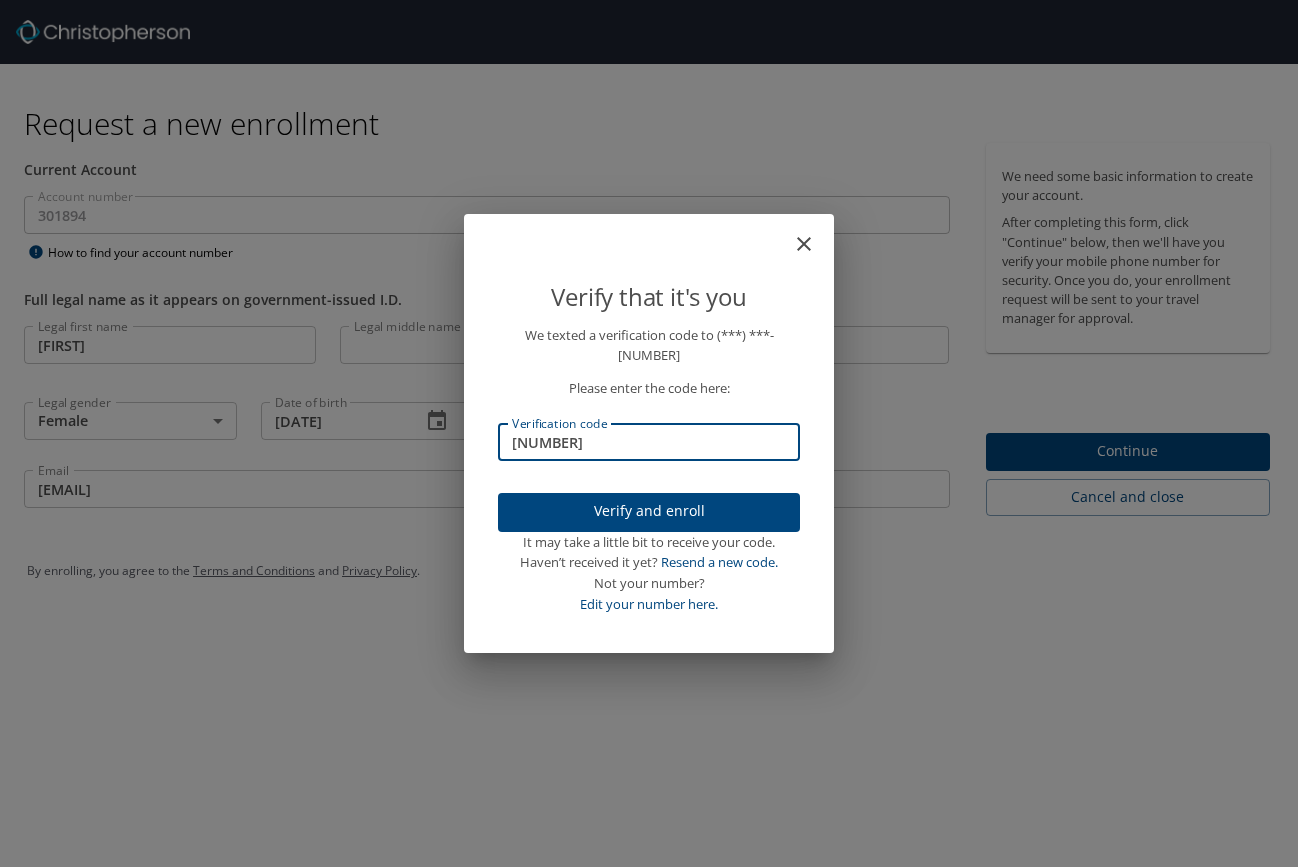 click on "527272" at bounding box center [649, 442] 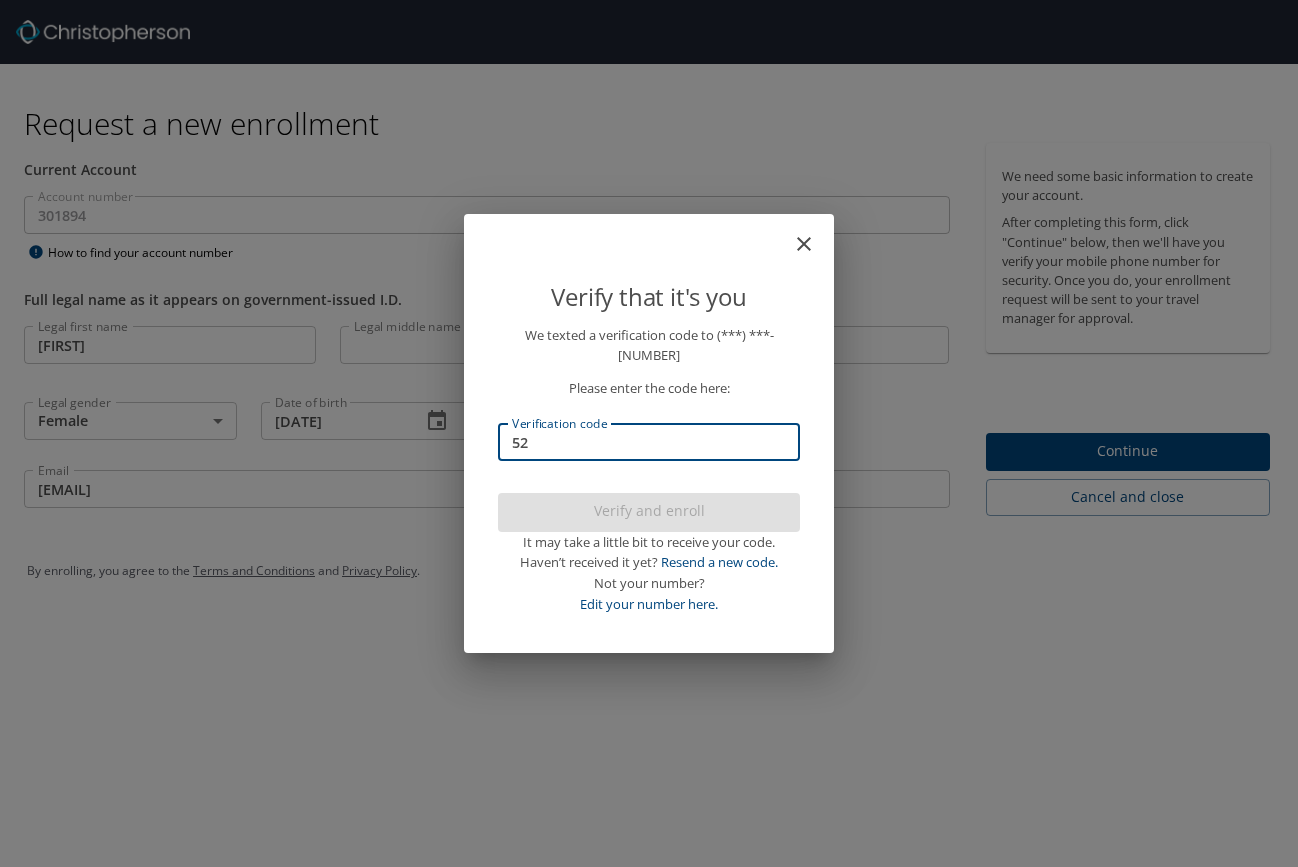 type on "5" 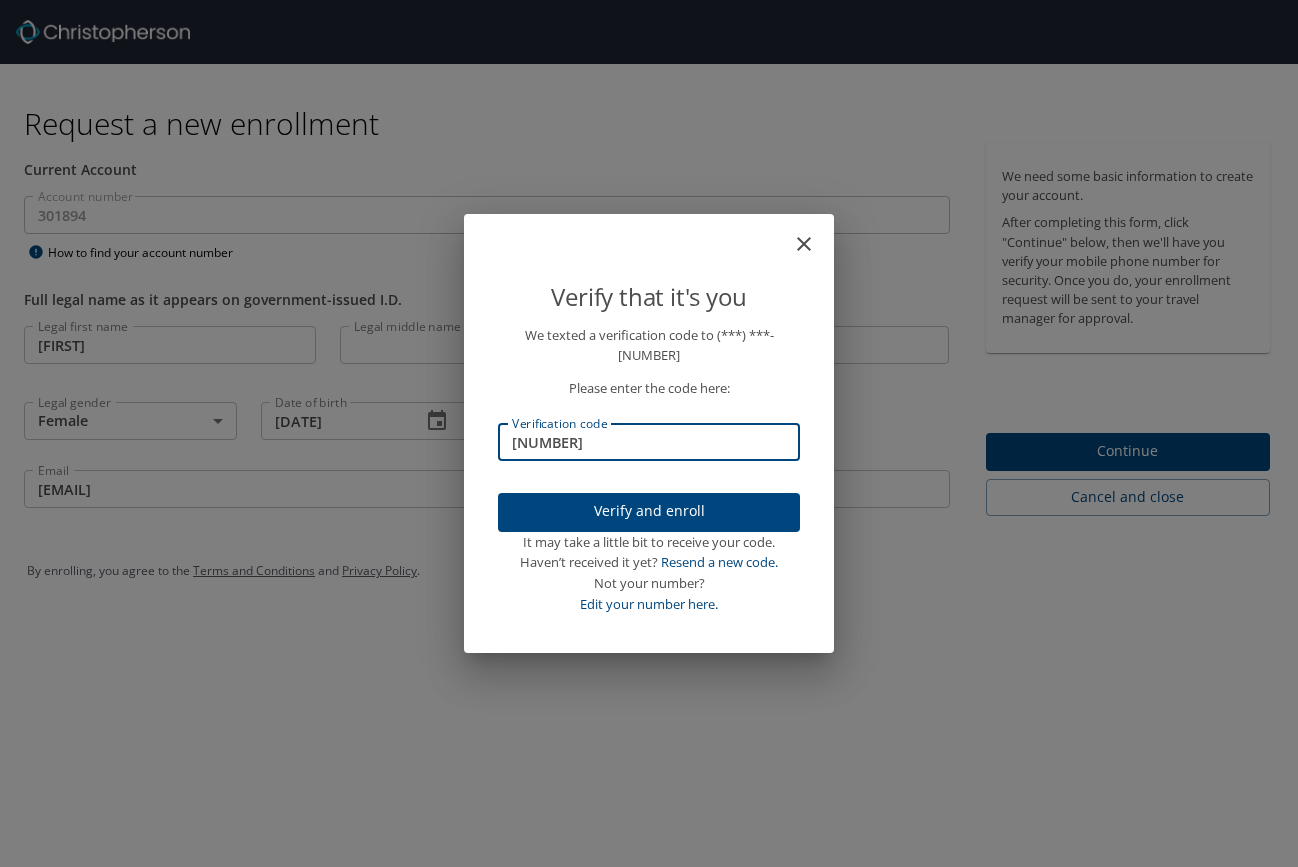 type on "467219" 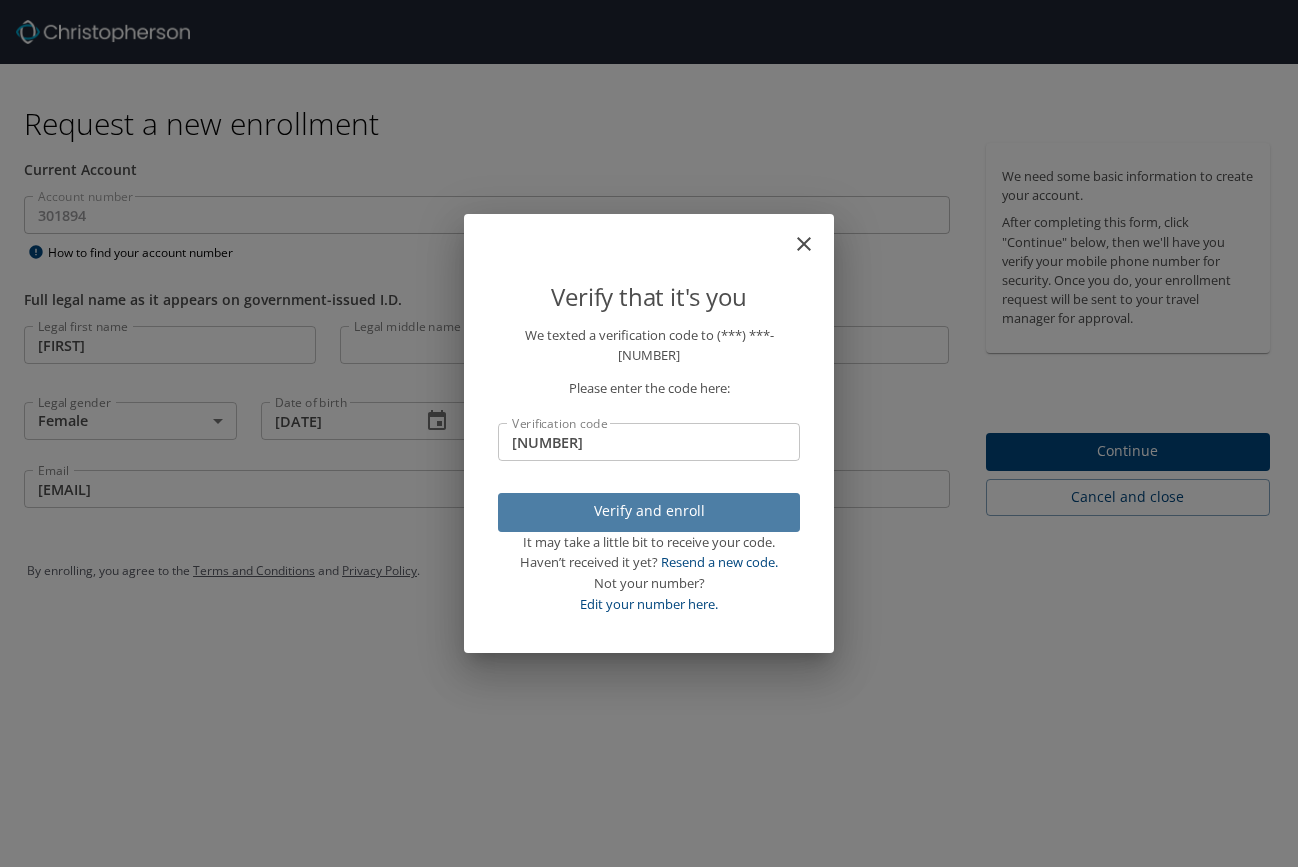 click on "Verify and enroll" at bounding box center [649, 511] 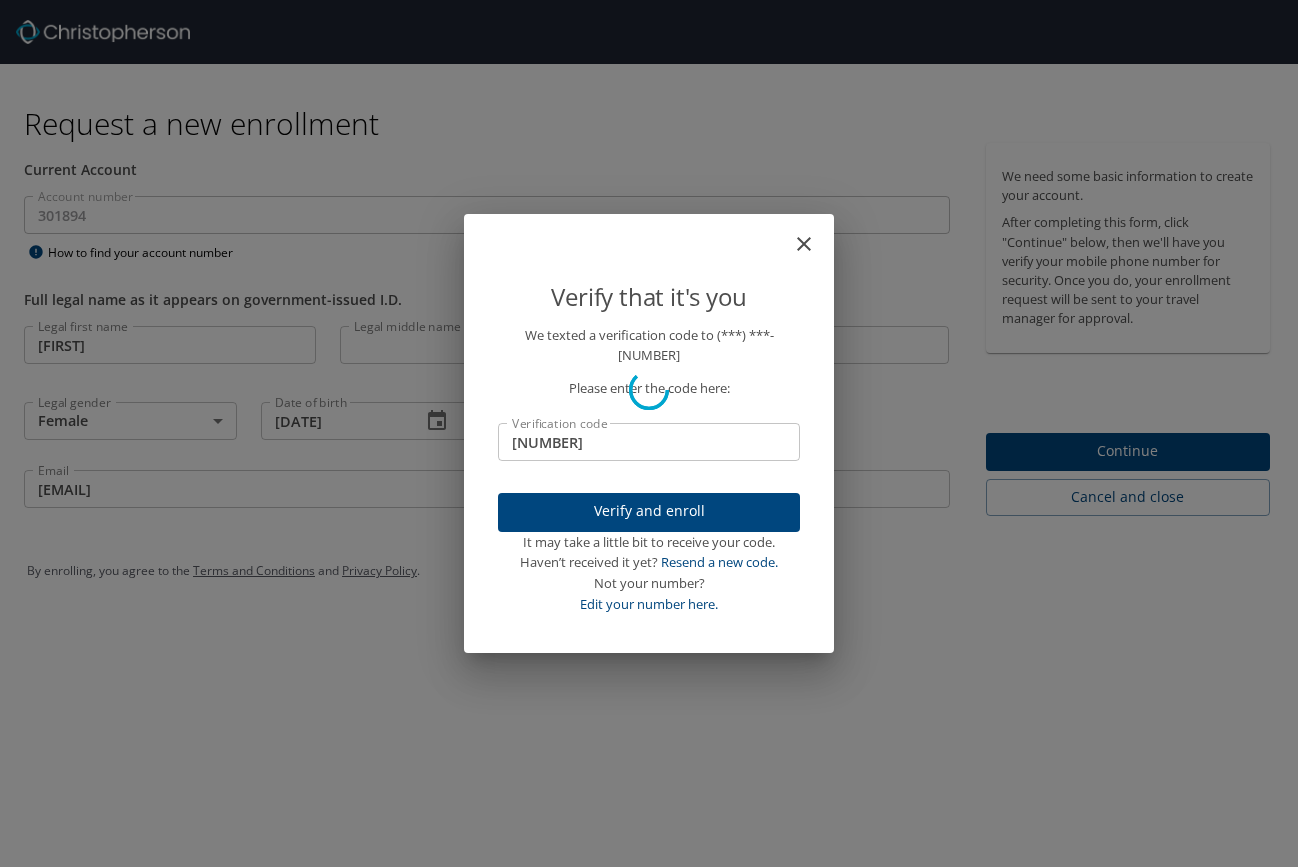 type 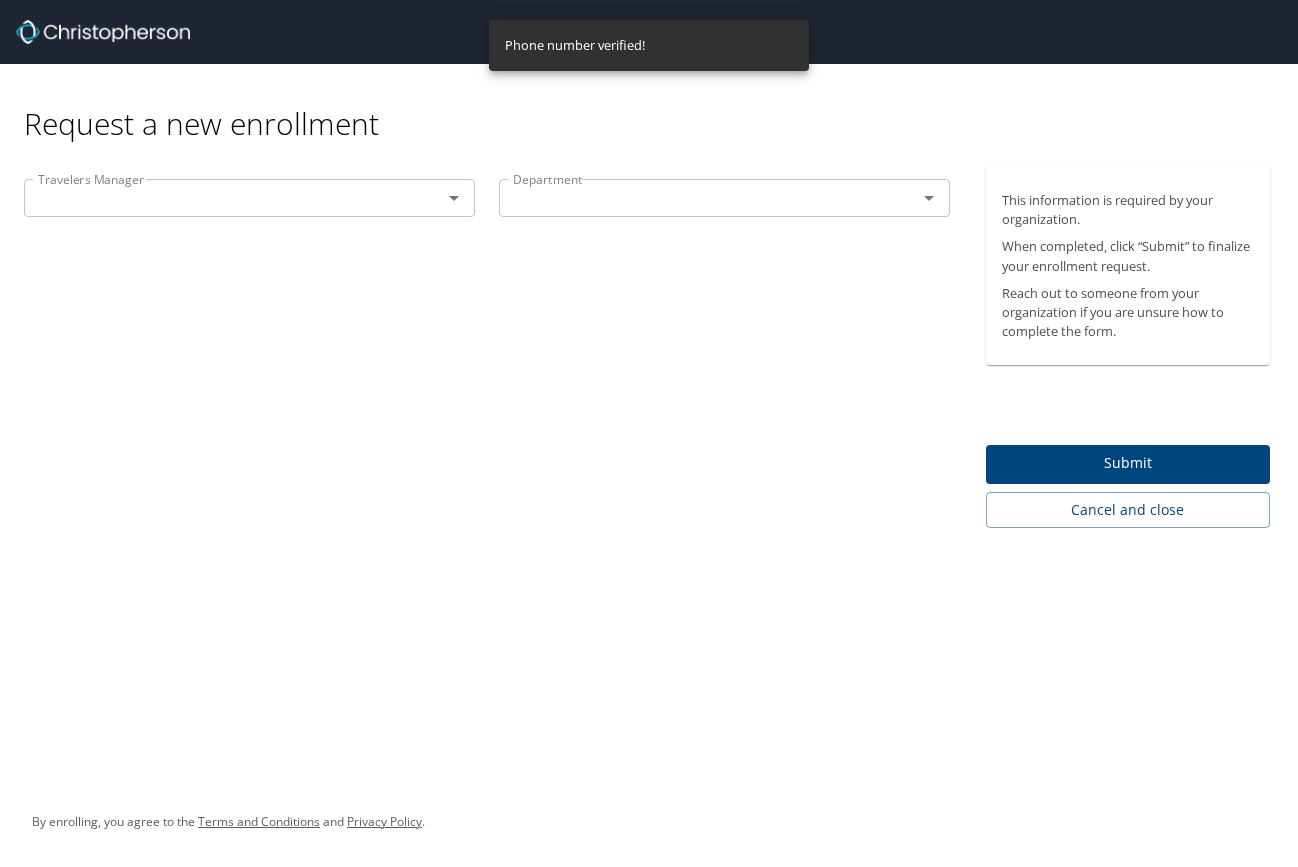 click on "Travelers Manager" at bounding box center [249, 198] 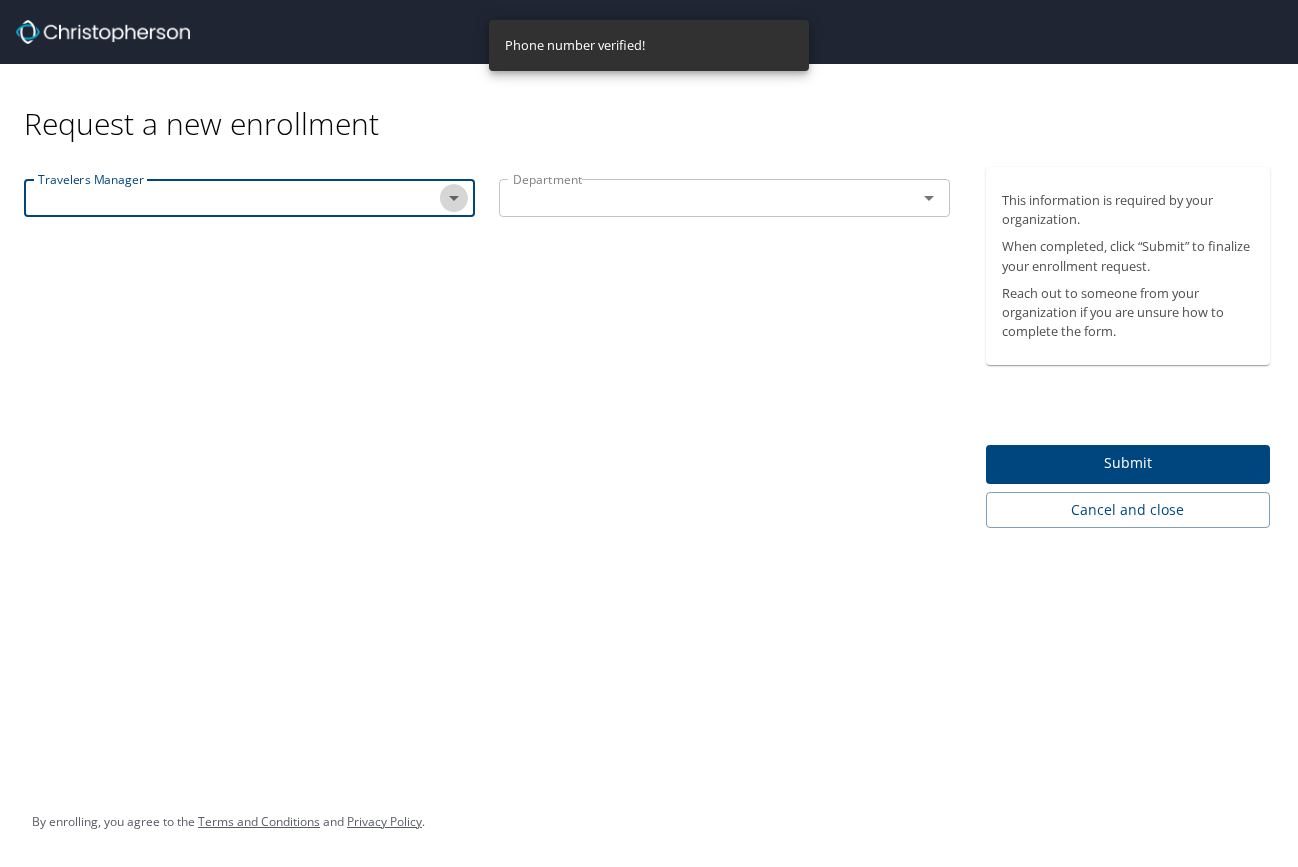 click 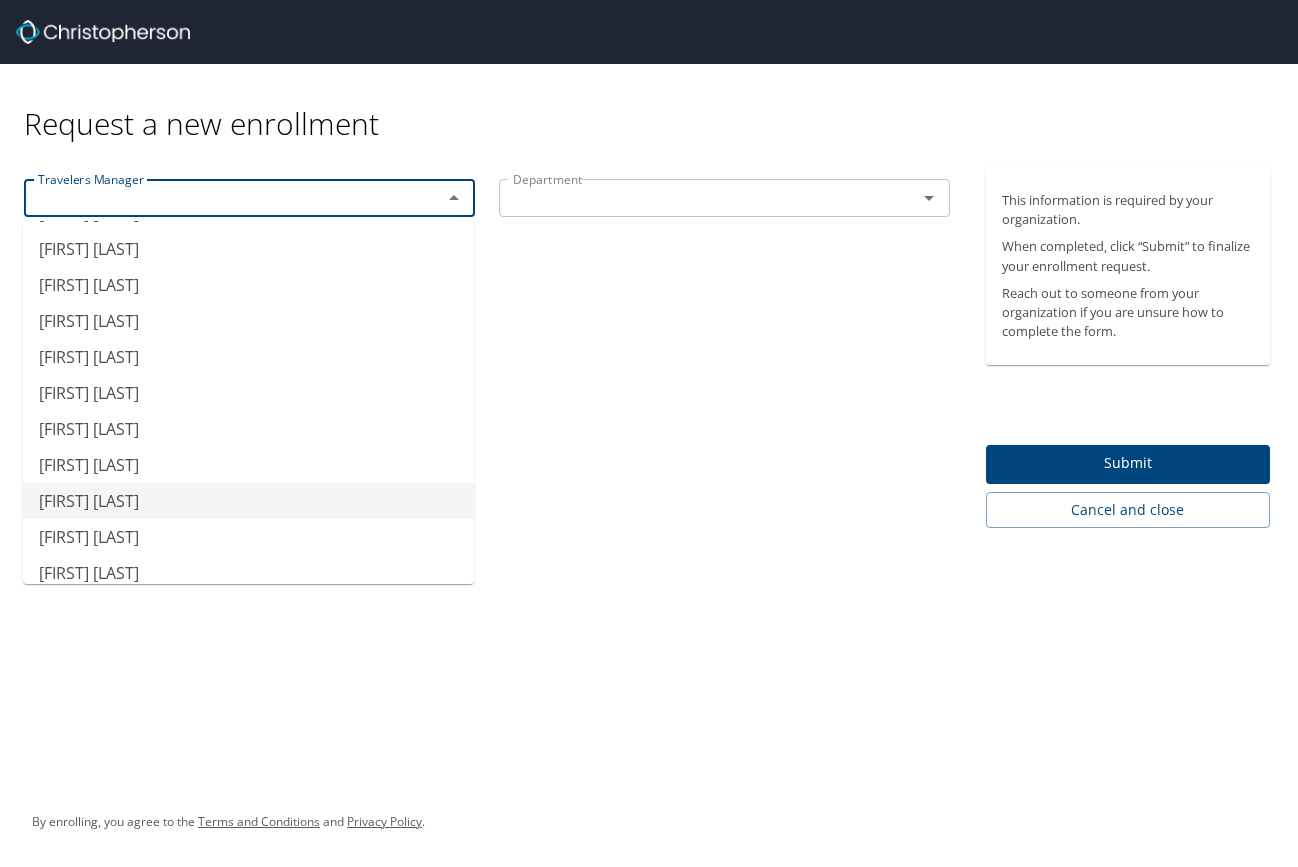 scroll, scrollTop: 357, scrollLeft: 0, axis: vertical 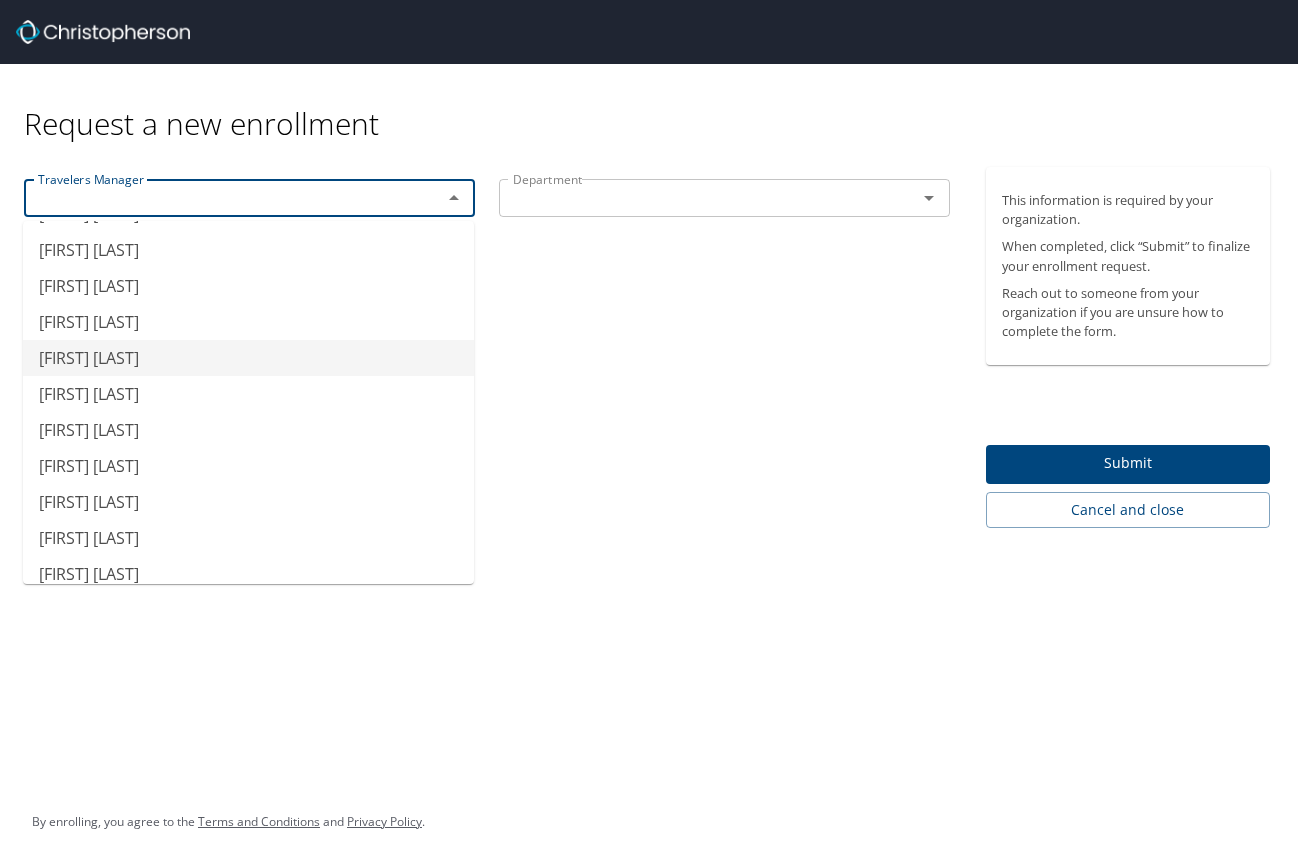click on "Gwynn Watkins" at bounding box center [248, 358] 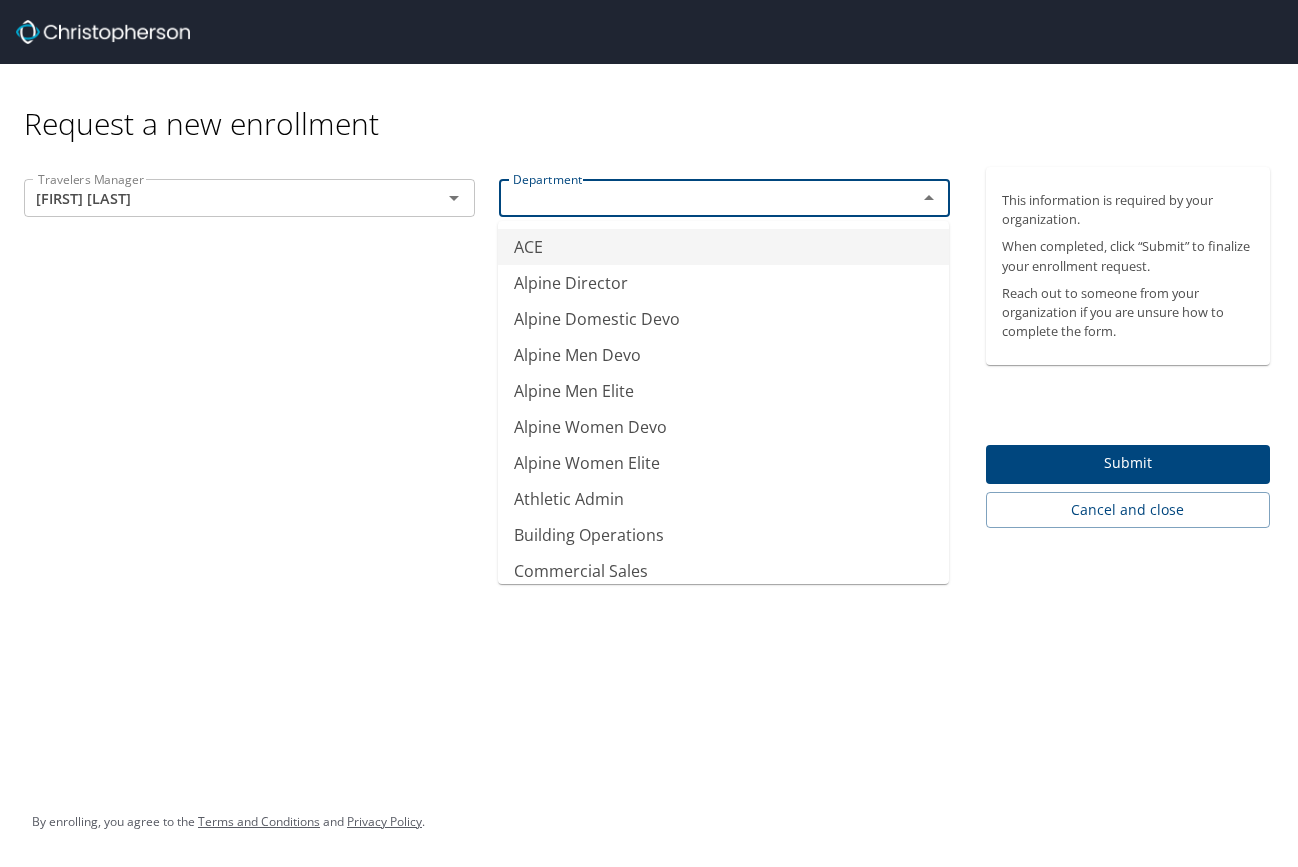 click at bounding box center [695, 198] 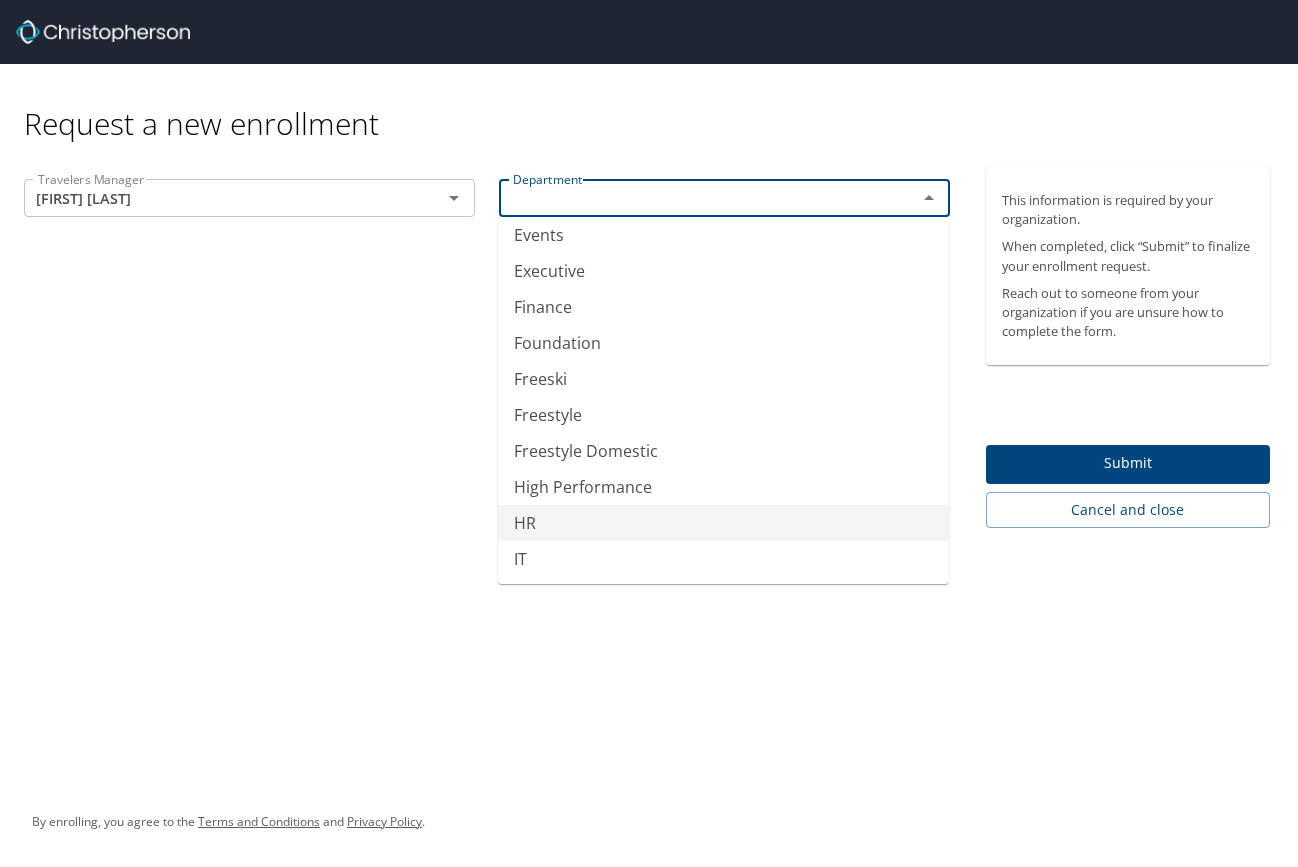 scroll, scrollTop: 542, scrollLeft: 0, axis: vertical 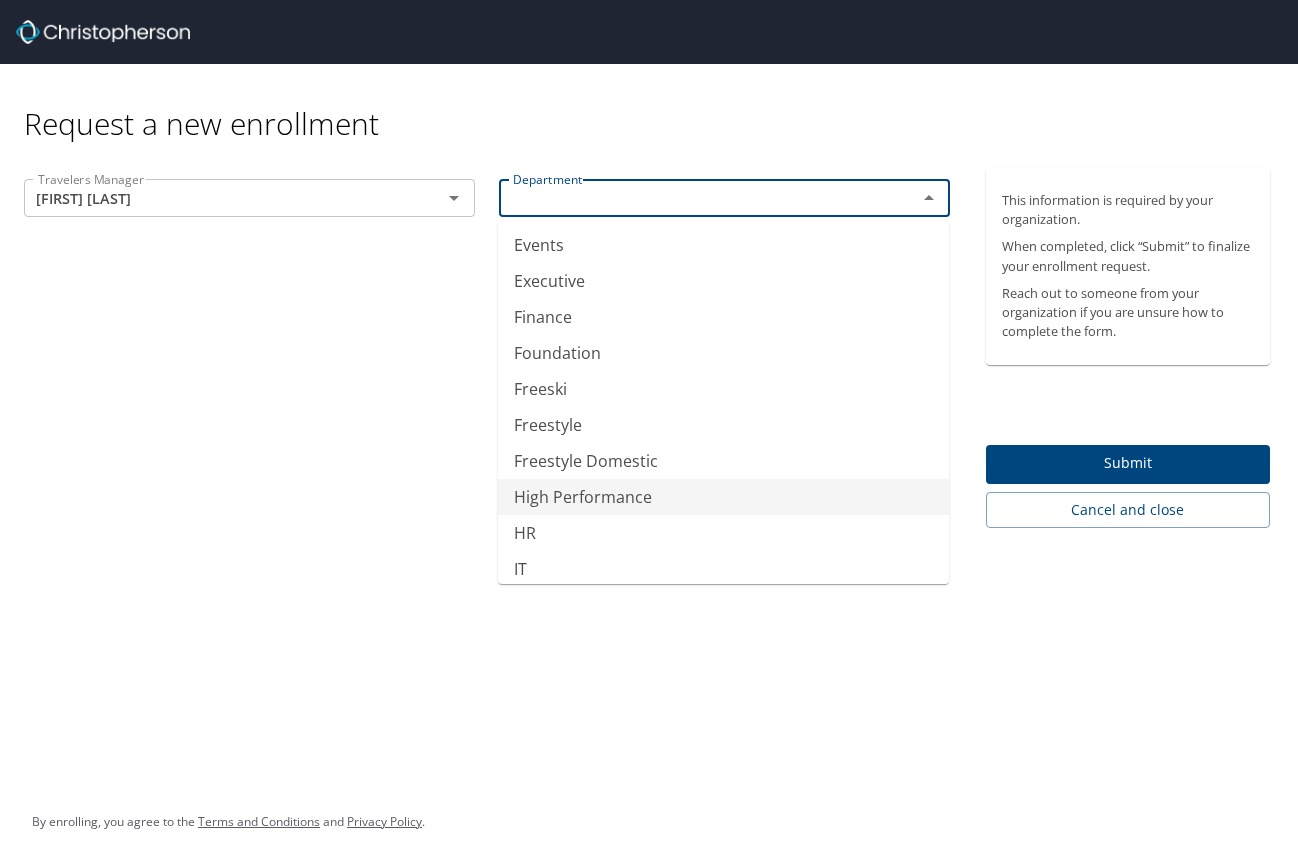 click on "High Performance" at bounding box center [723, 497] 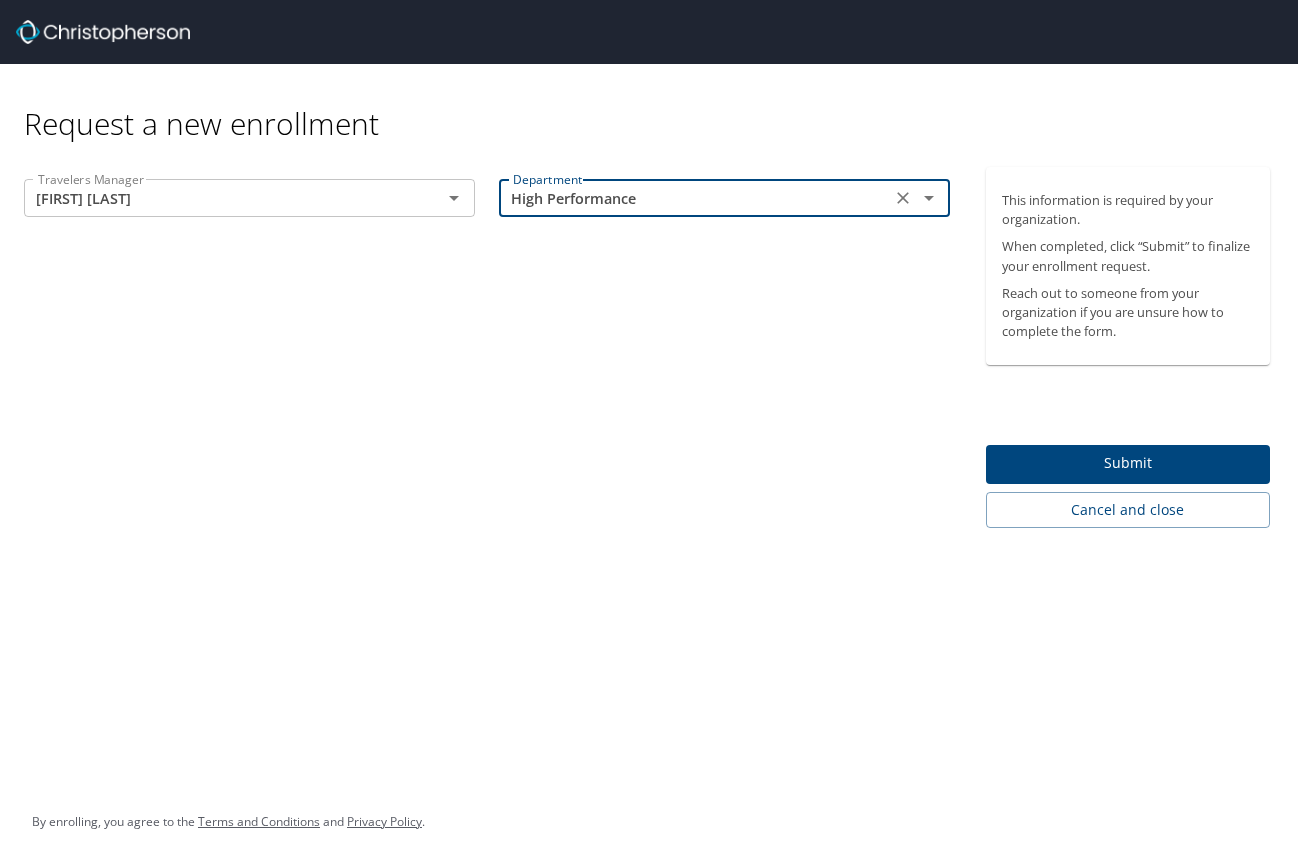 click on "Submit" at bounding box center (1128, 463) 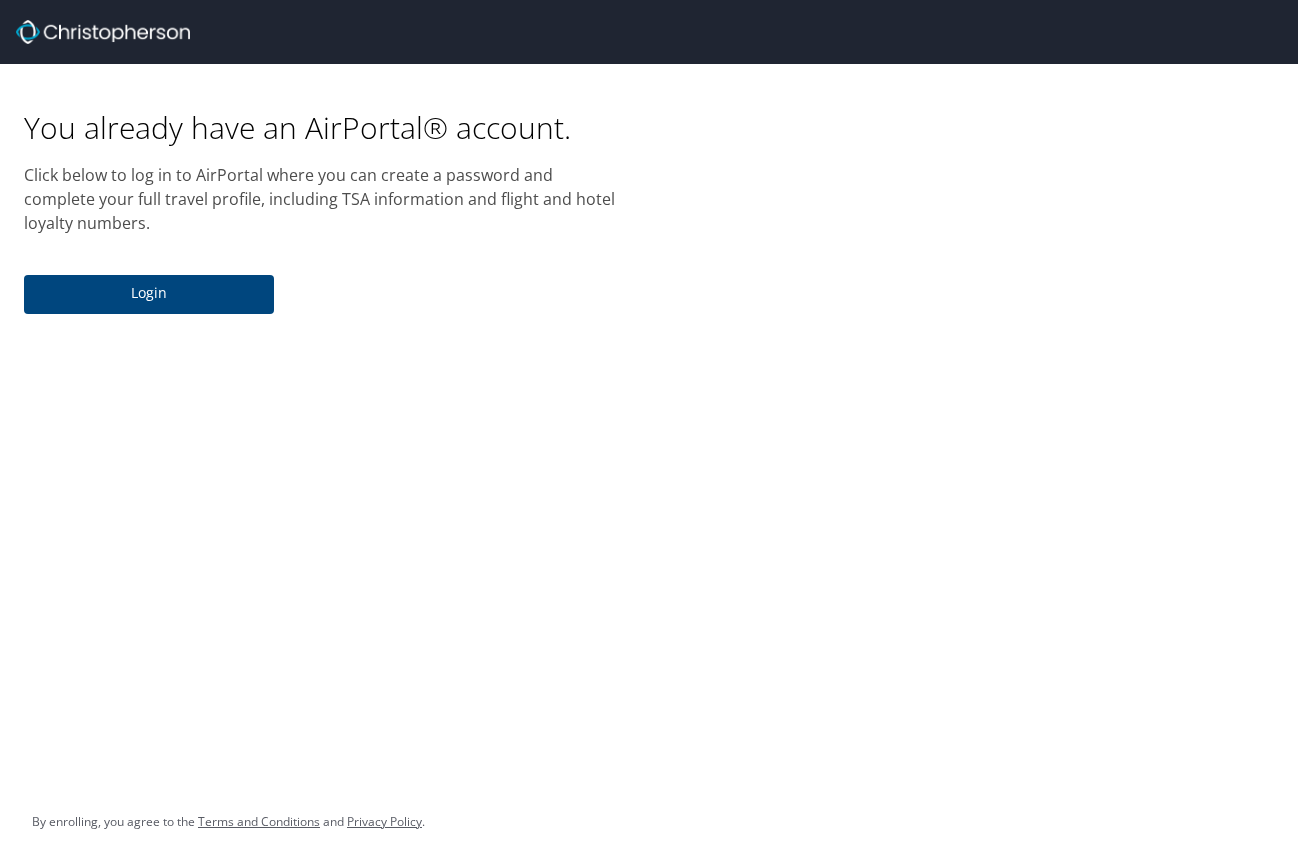 click on "Login" at bounding box center [149, 293] 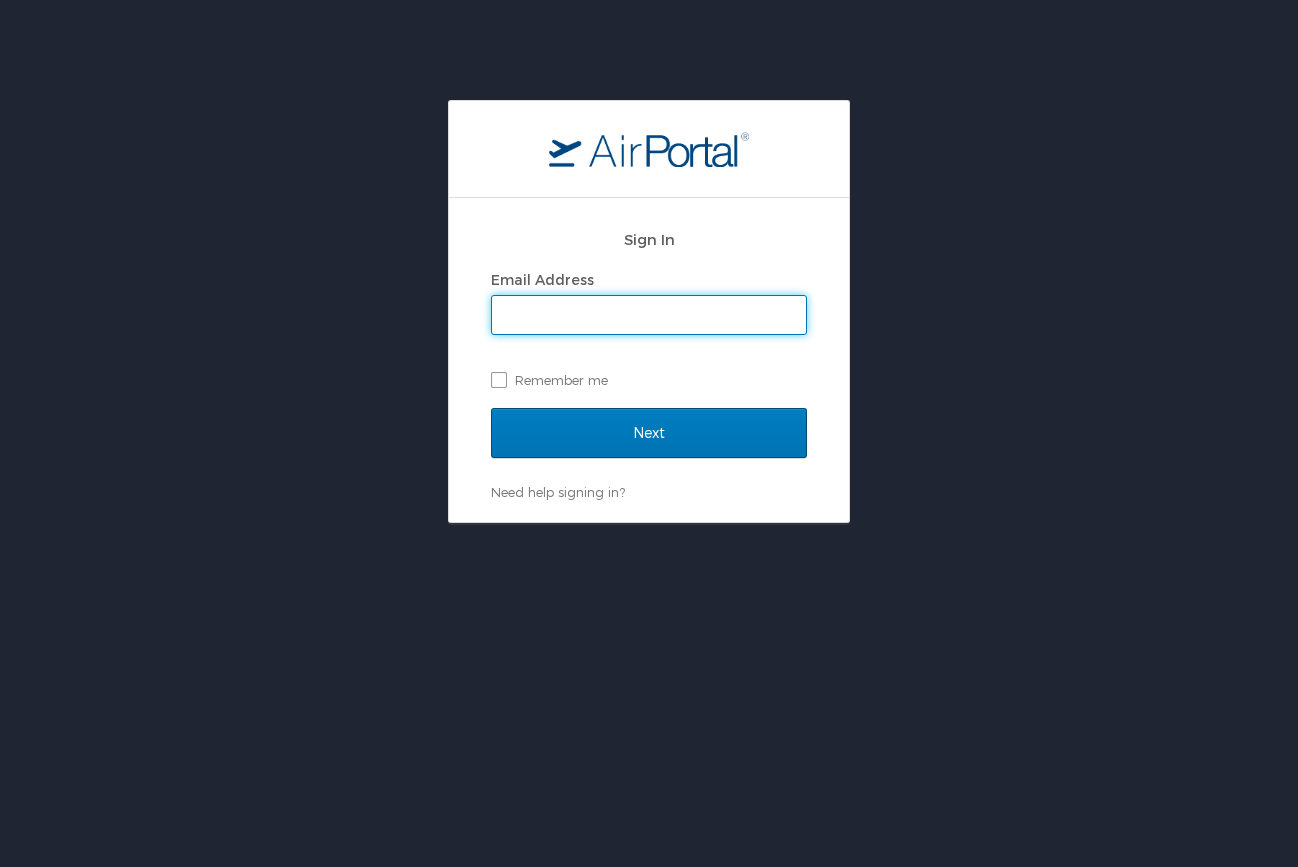 type on "robyn.hase@usskiandsnowboard.org" 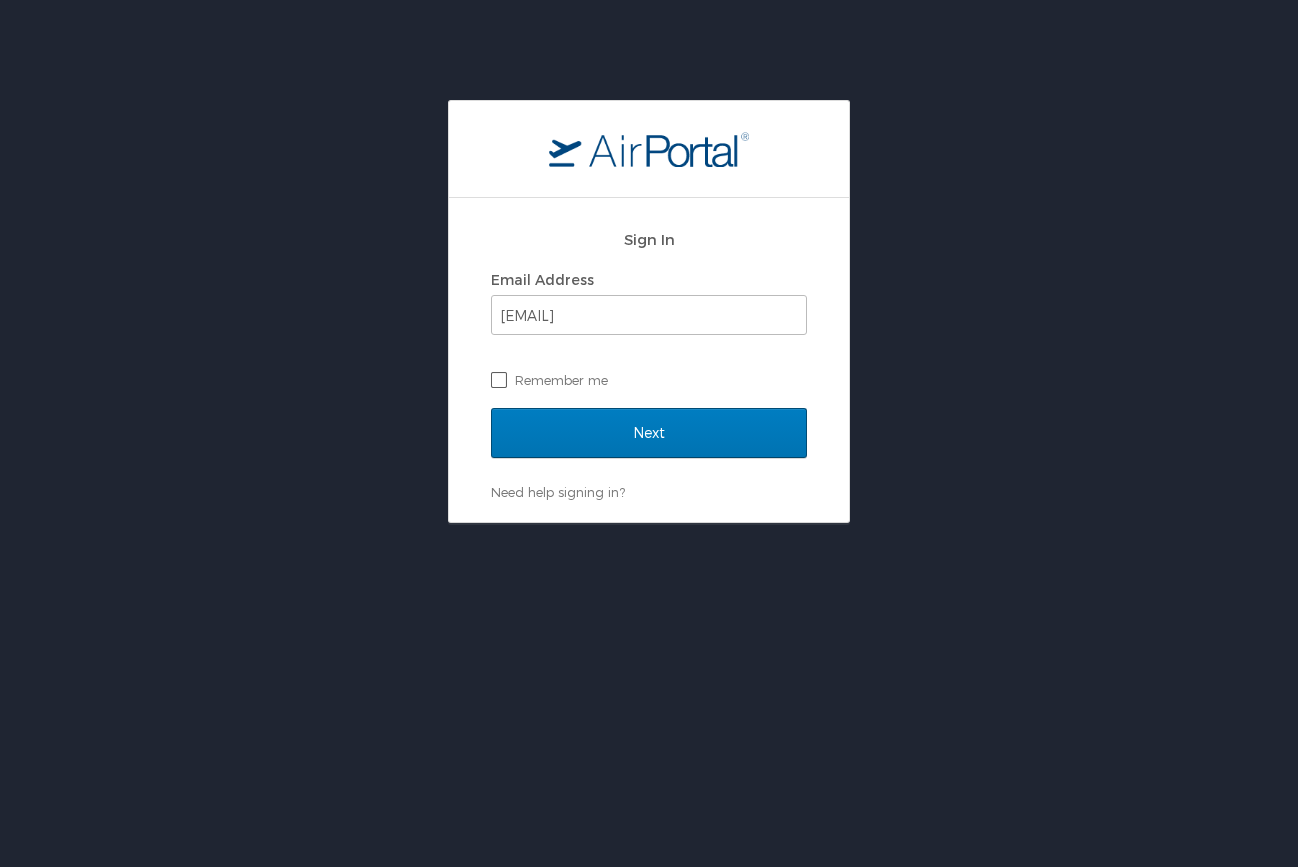 click on "Remember me" at bounding box center [649, 380] 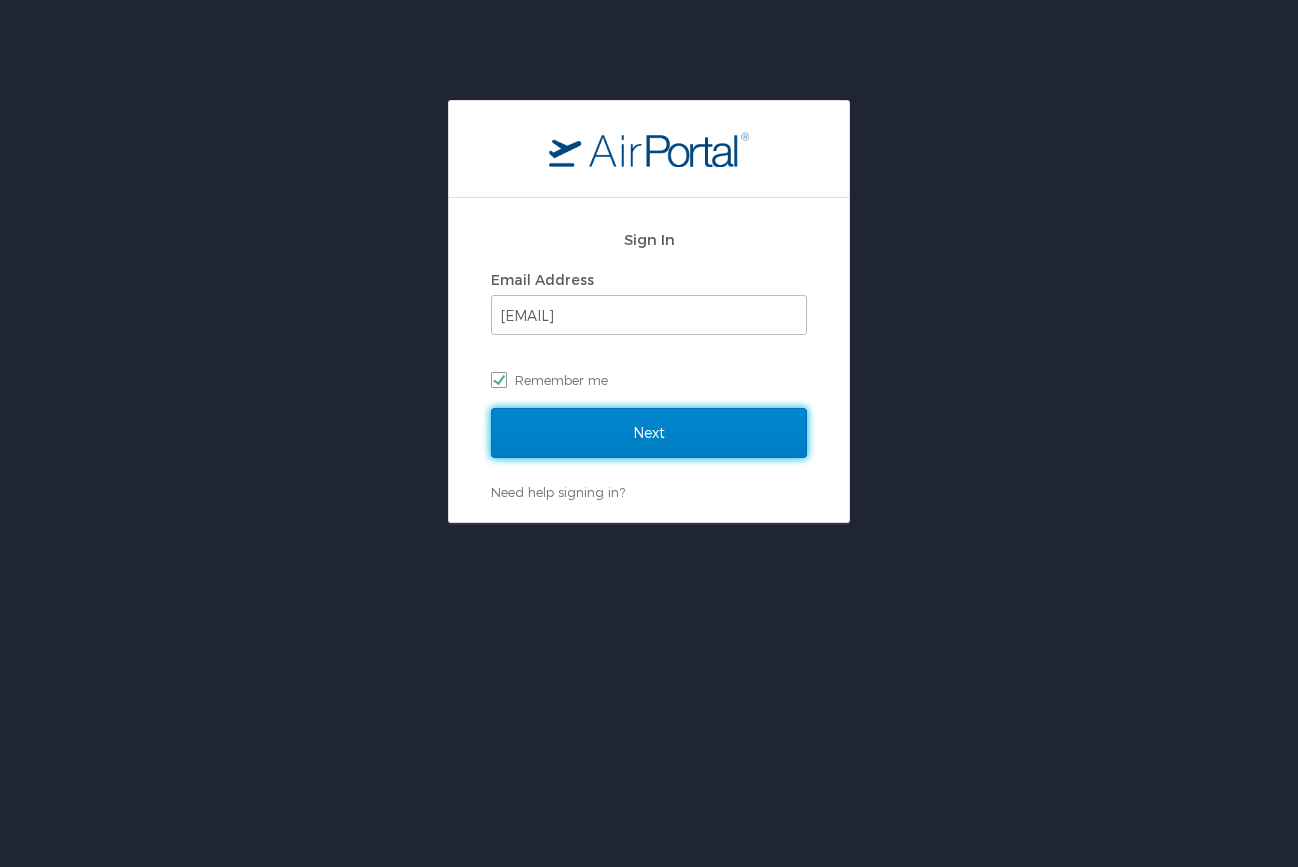 click on "Next" at bounding box center (649, 433) 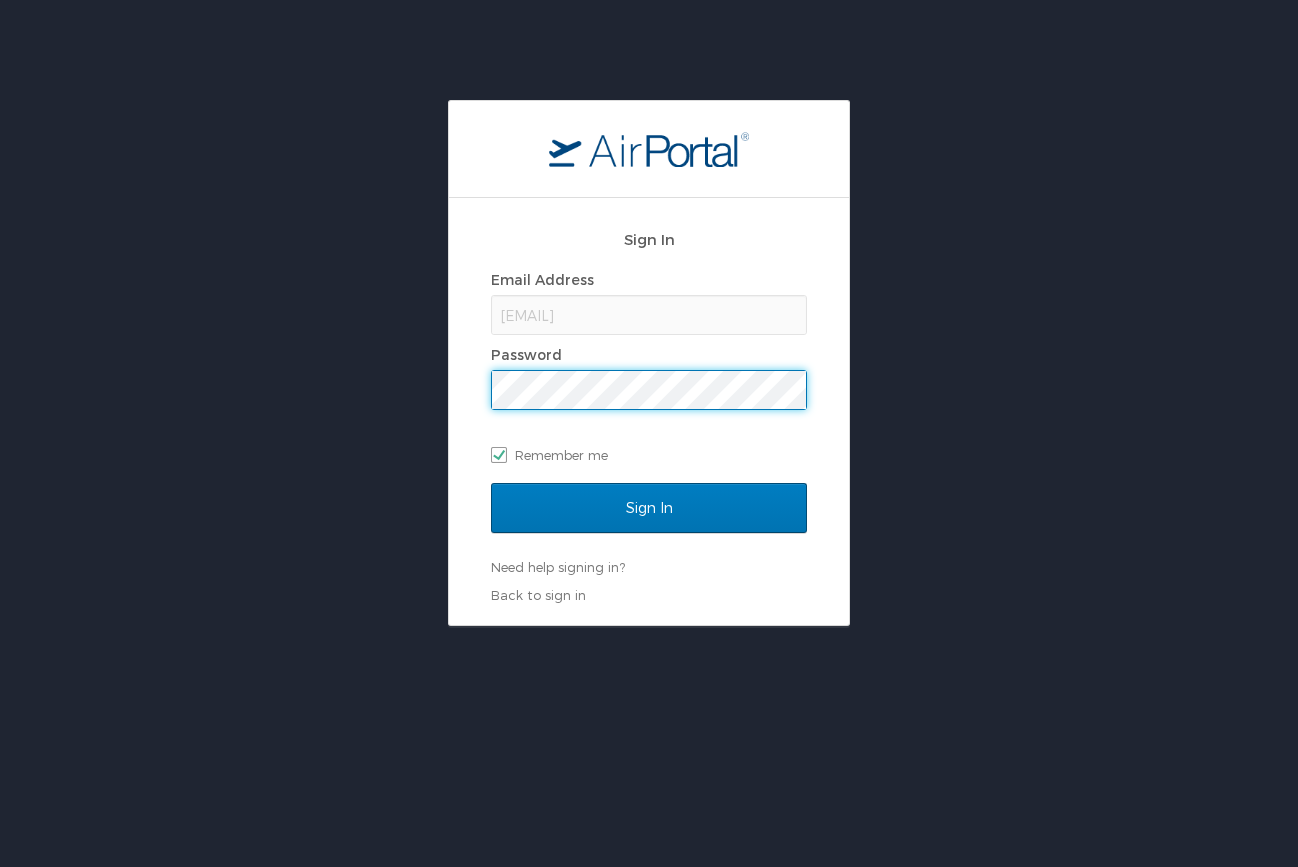 scroll, scrollTop: 0, scrollLeft: 0, axis: both 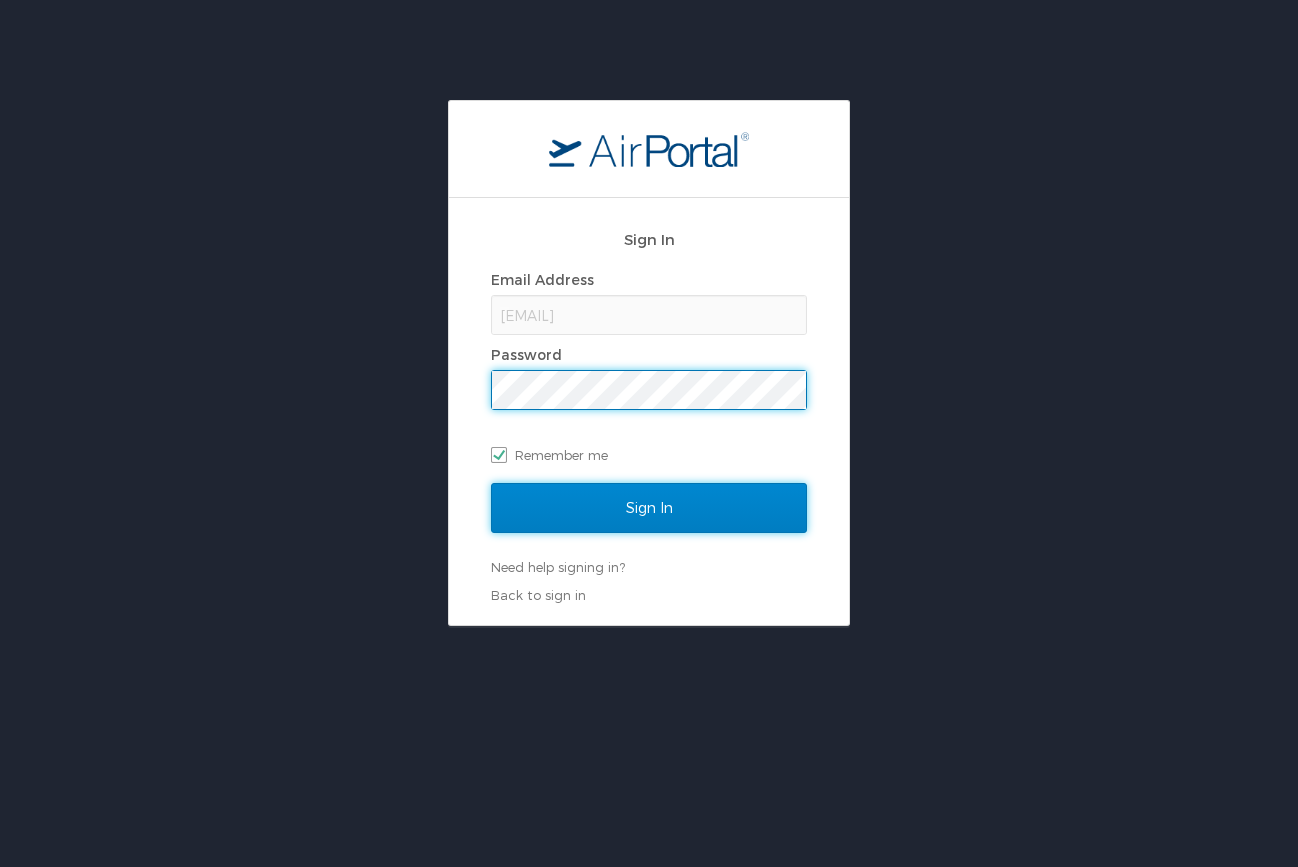 click on "Sign In" at bounding box center [649, 508] 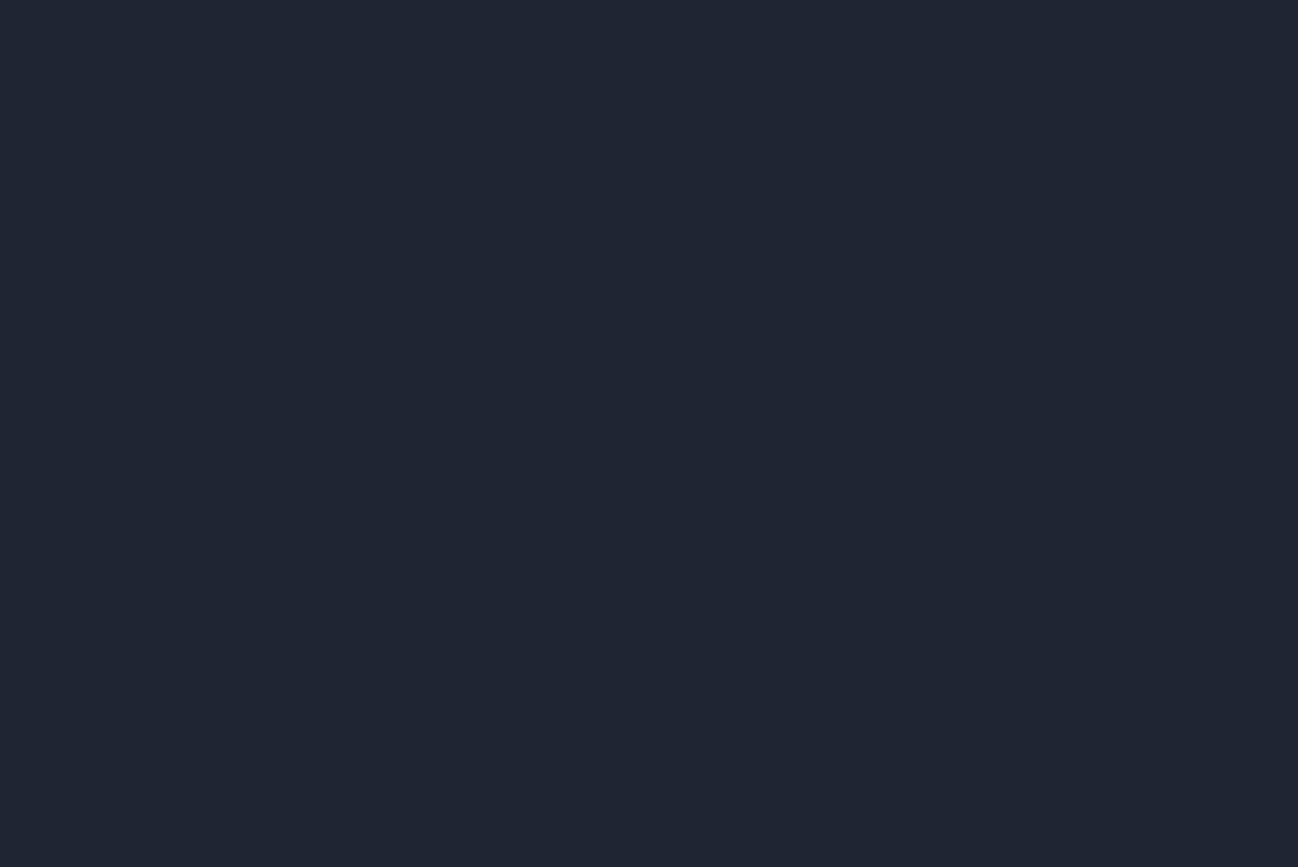 scroll, scrollTop: 0, scrollLeft: 0, axis: both 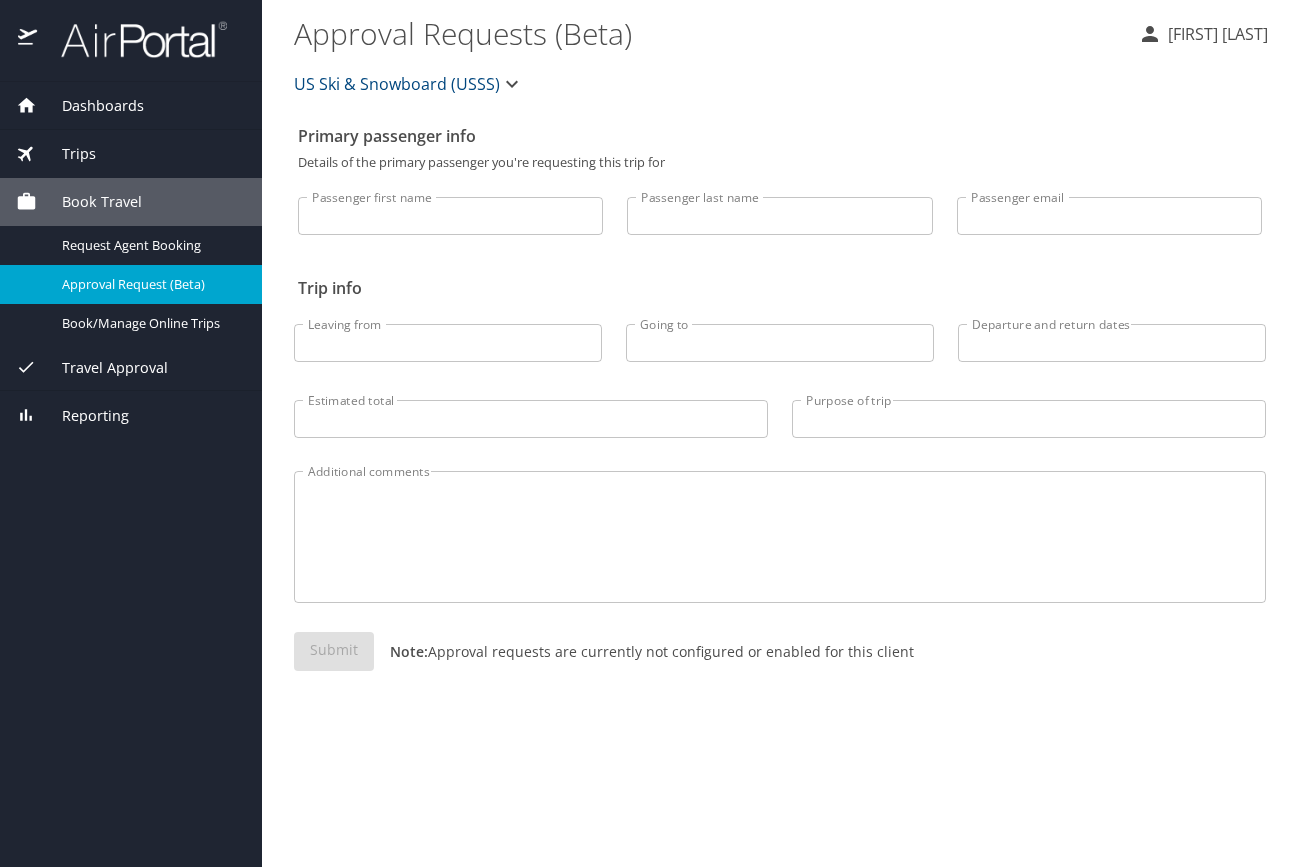 click on "Trips" at bounding box center [131, 154] 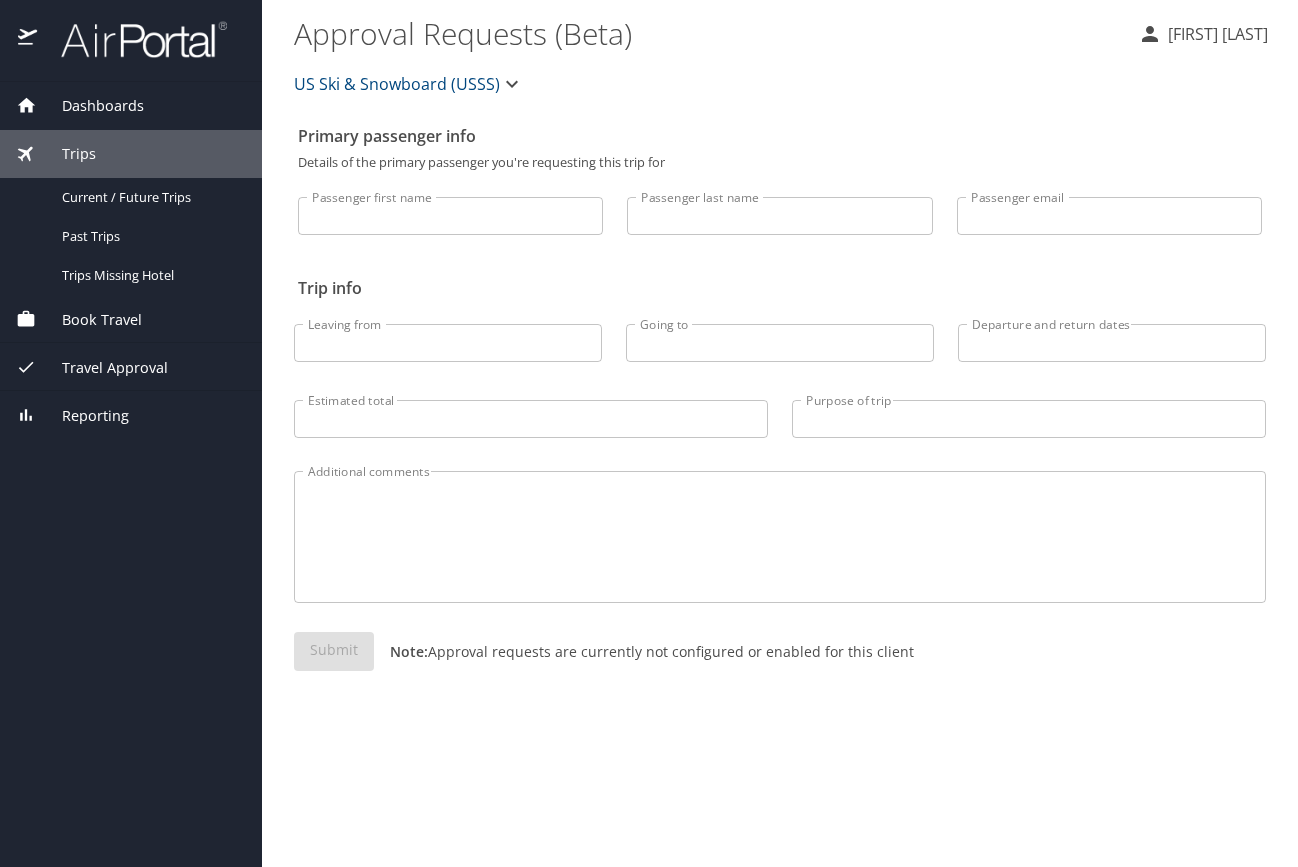 click on "Dashboards" at bounding box center [90, 106] 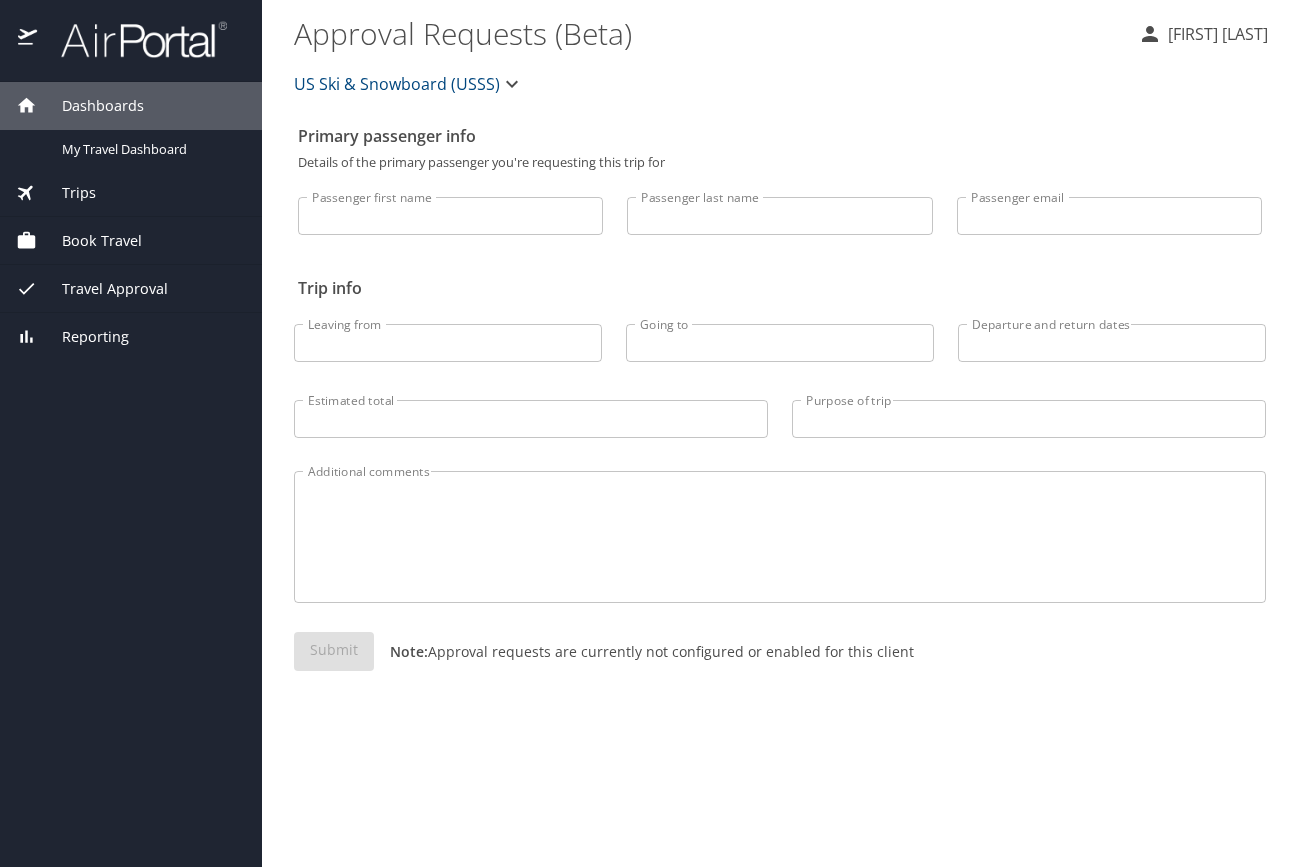 click on "Dashboards" at bounding box center (131, 106) 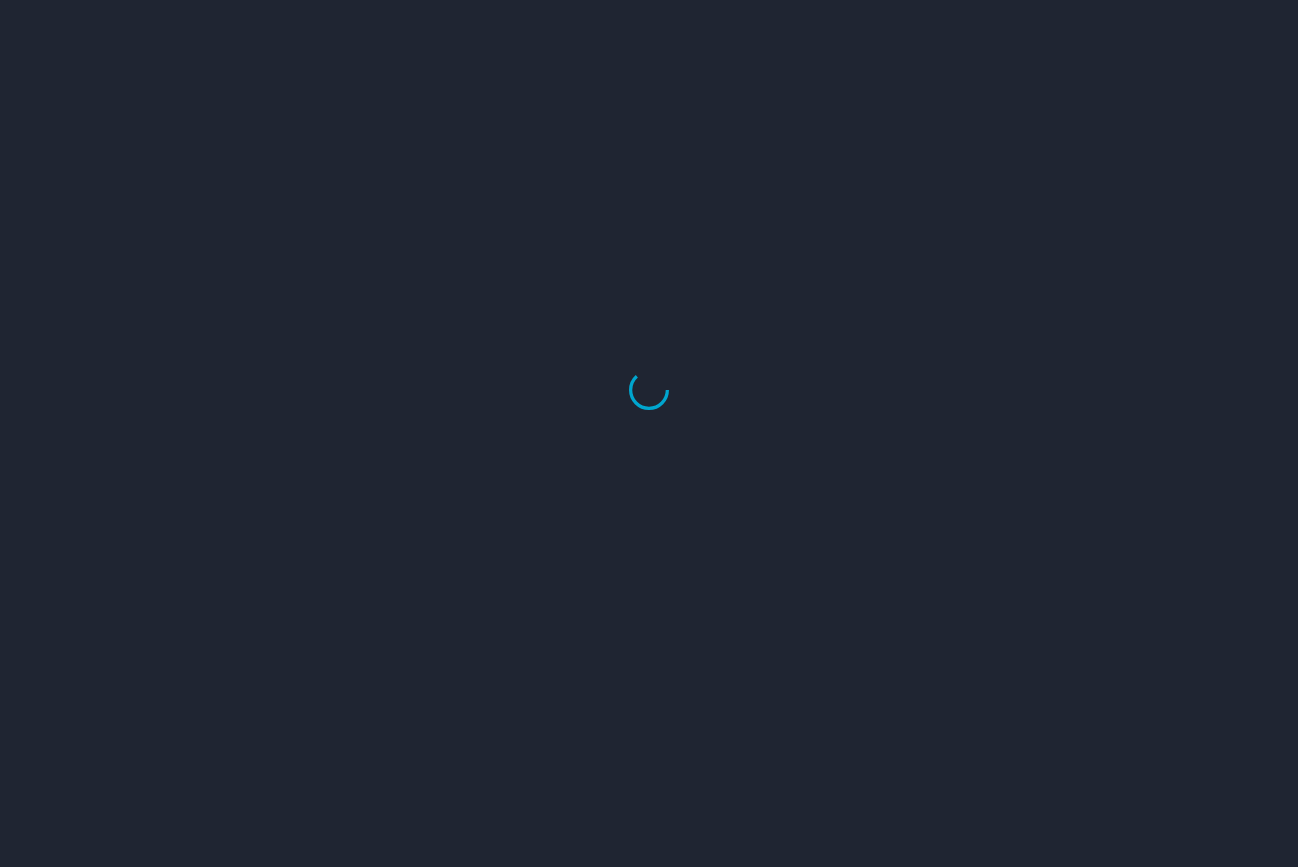 scroll, scrollTop: 0, scrollLeft: 0, axis: both 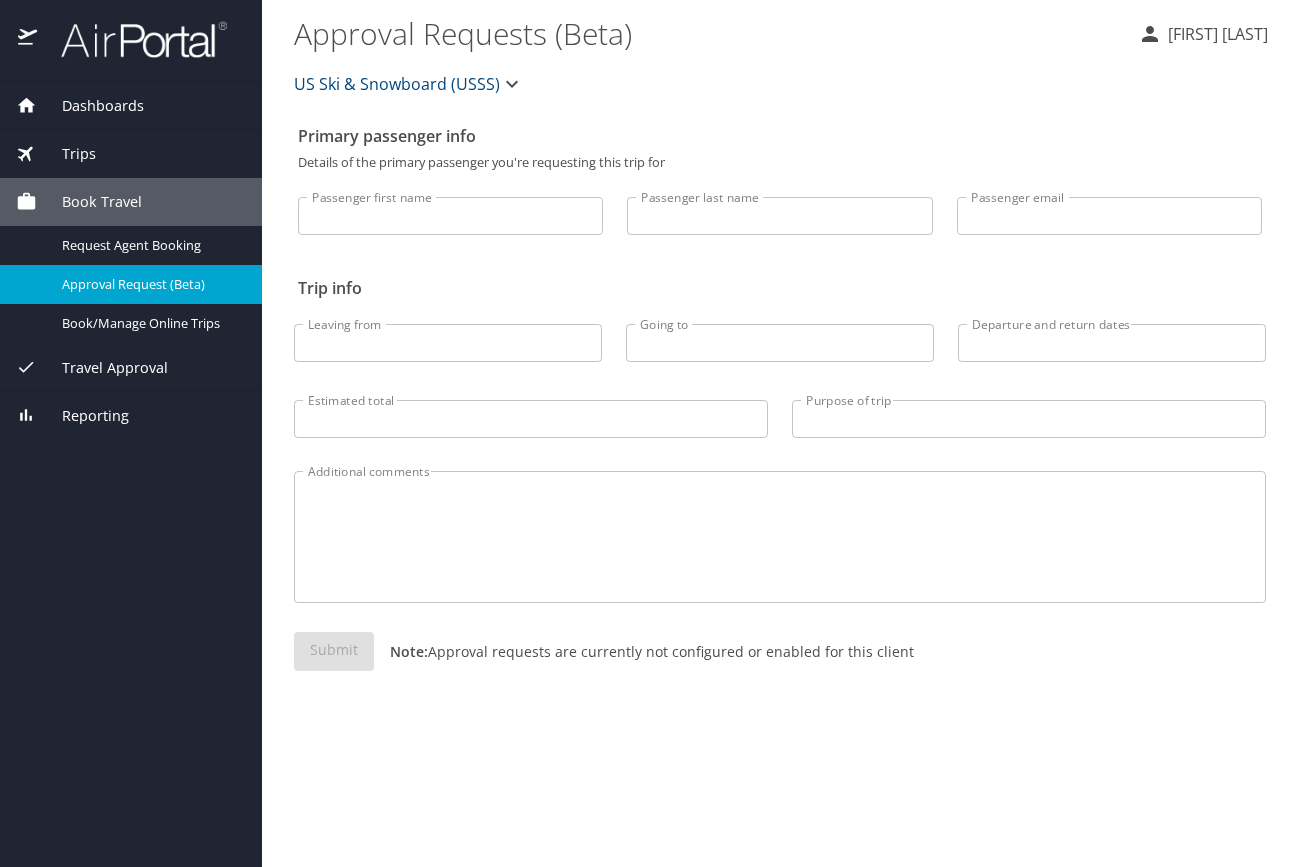 click on "Trips" at bounding box center (131, 154) 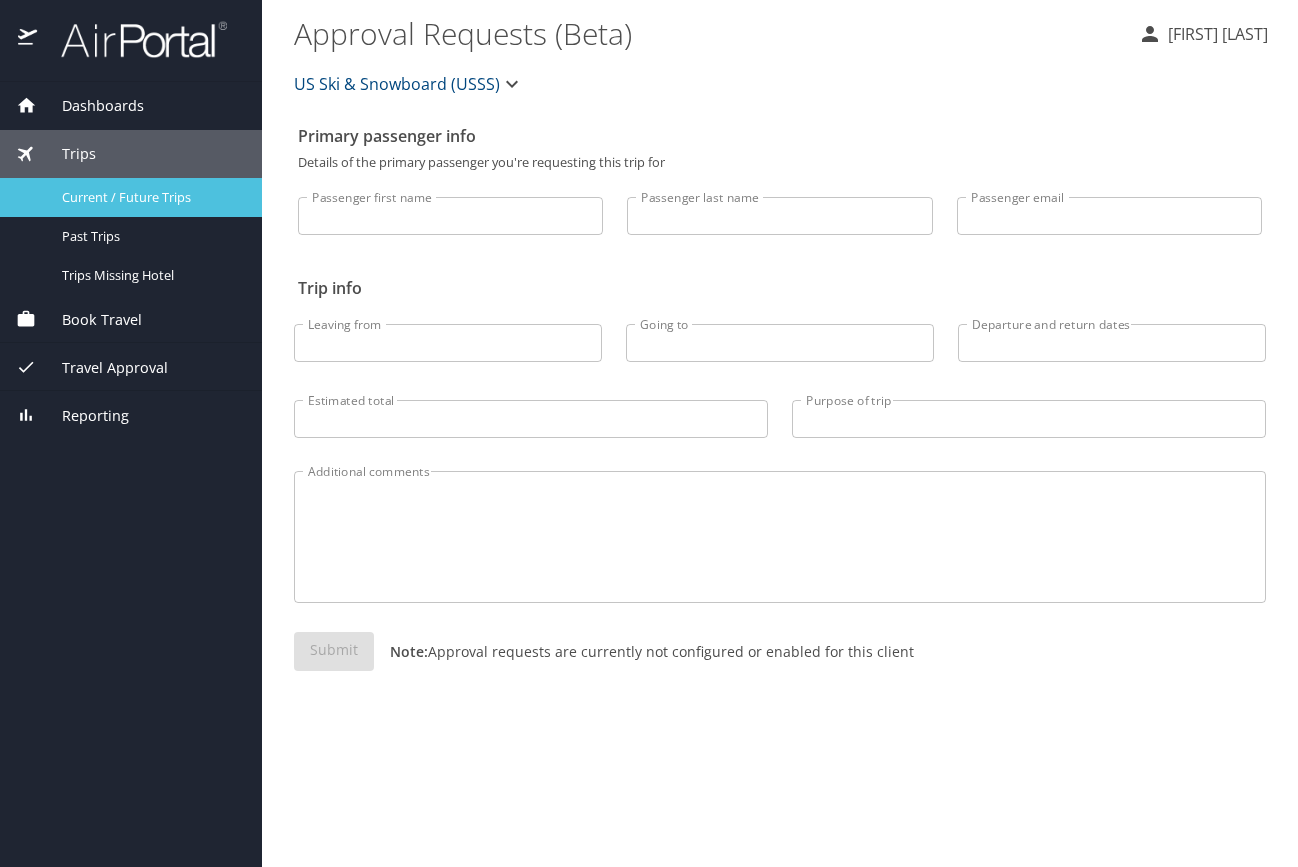 click on "Current / Future Trips" at bounding box center (131, 197) 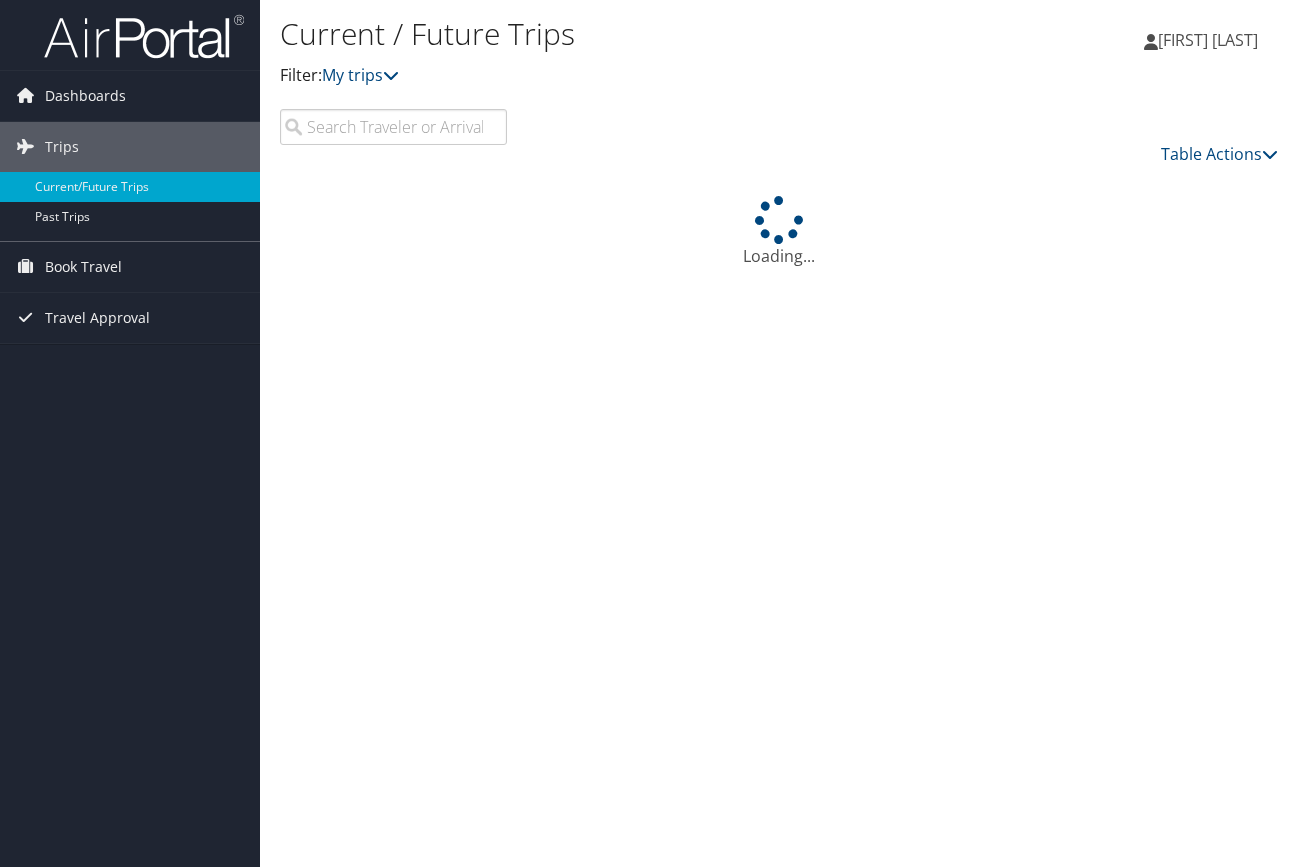 scroll, scrollTop: 0, scrollLeft: 0, axis: both 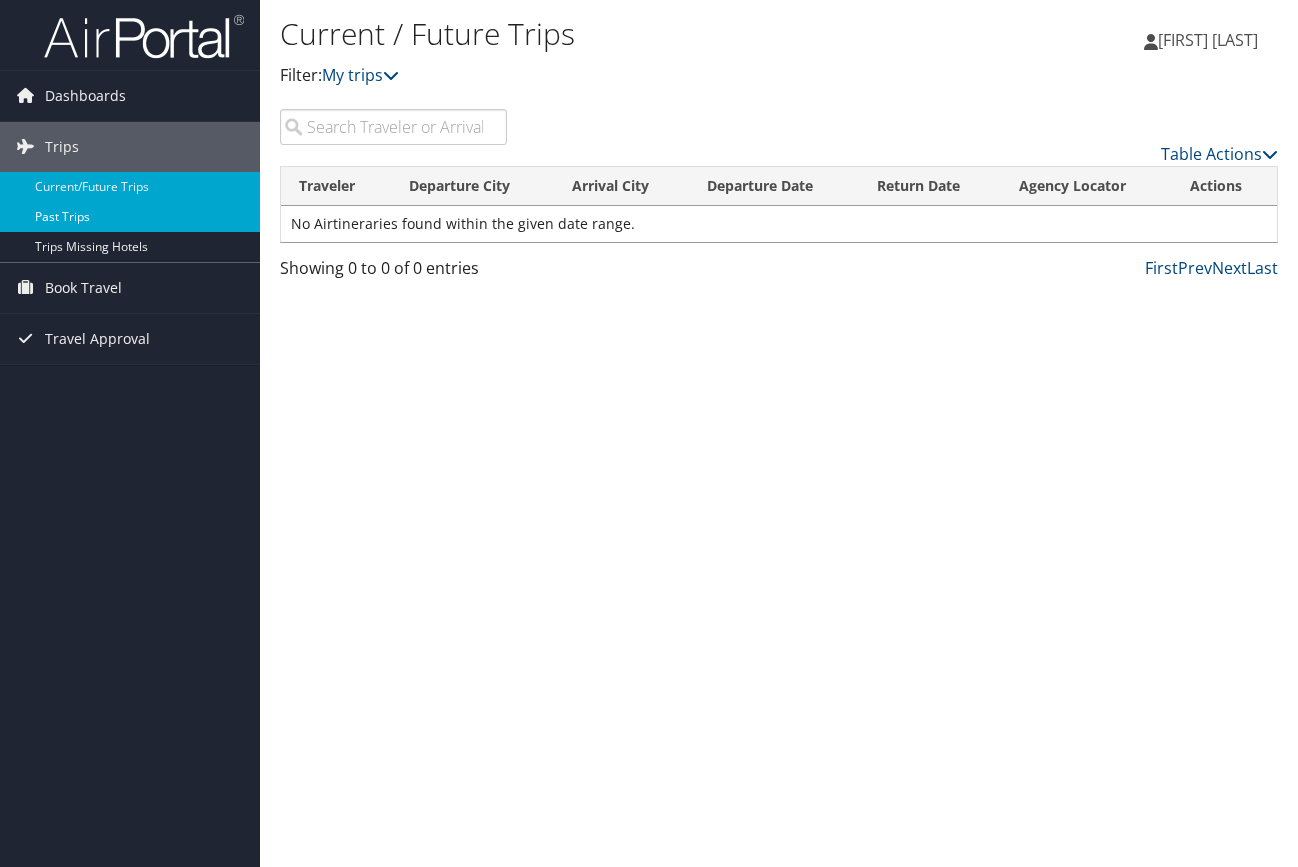 click on "Past Trips" at bounding box center [130, 217] 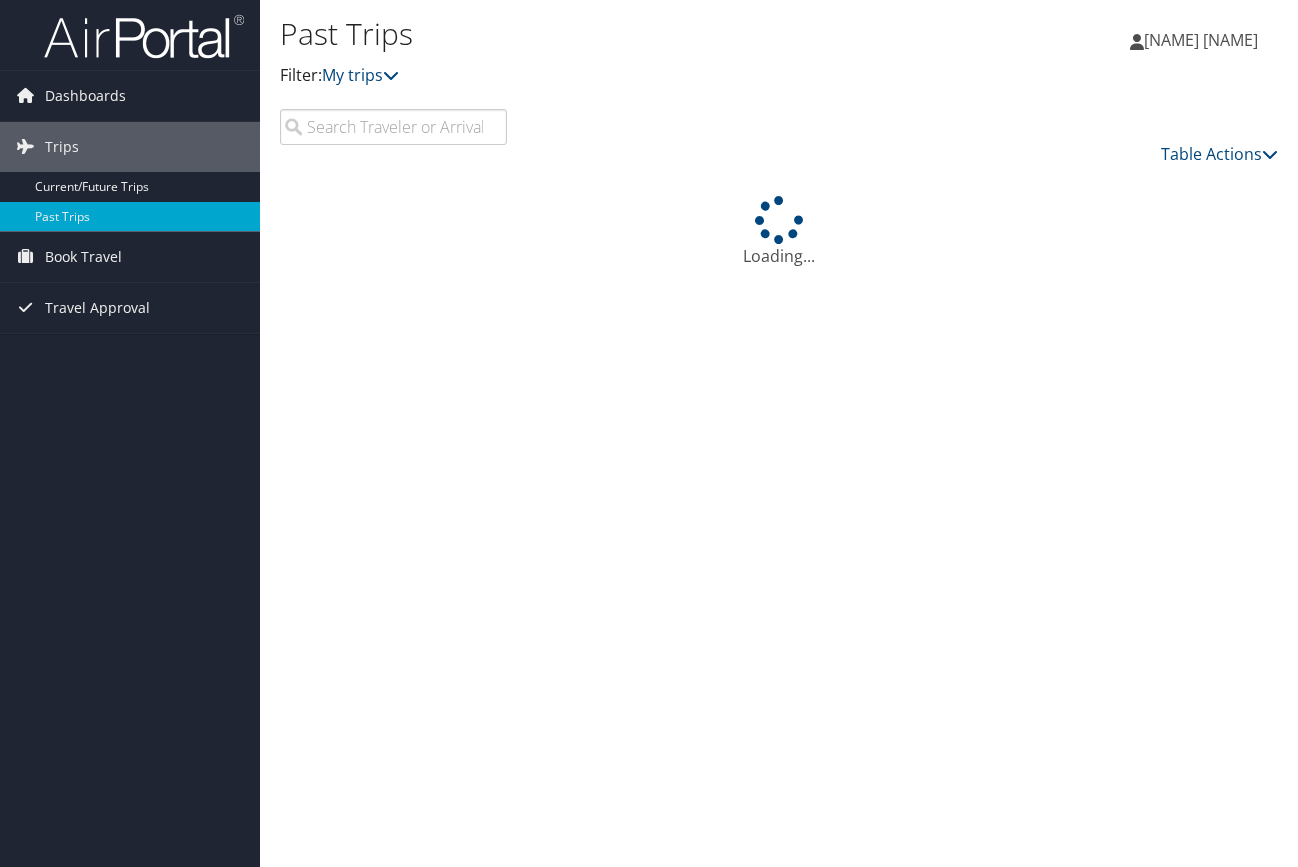 scroll, scrollTop: 0, scrollLeft: 0, axis: both 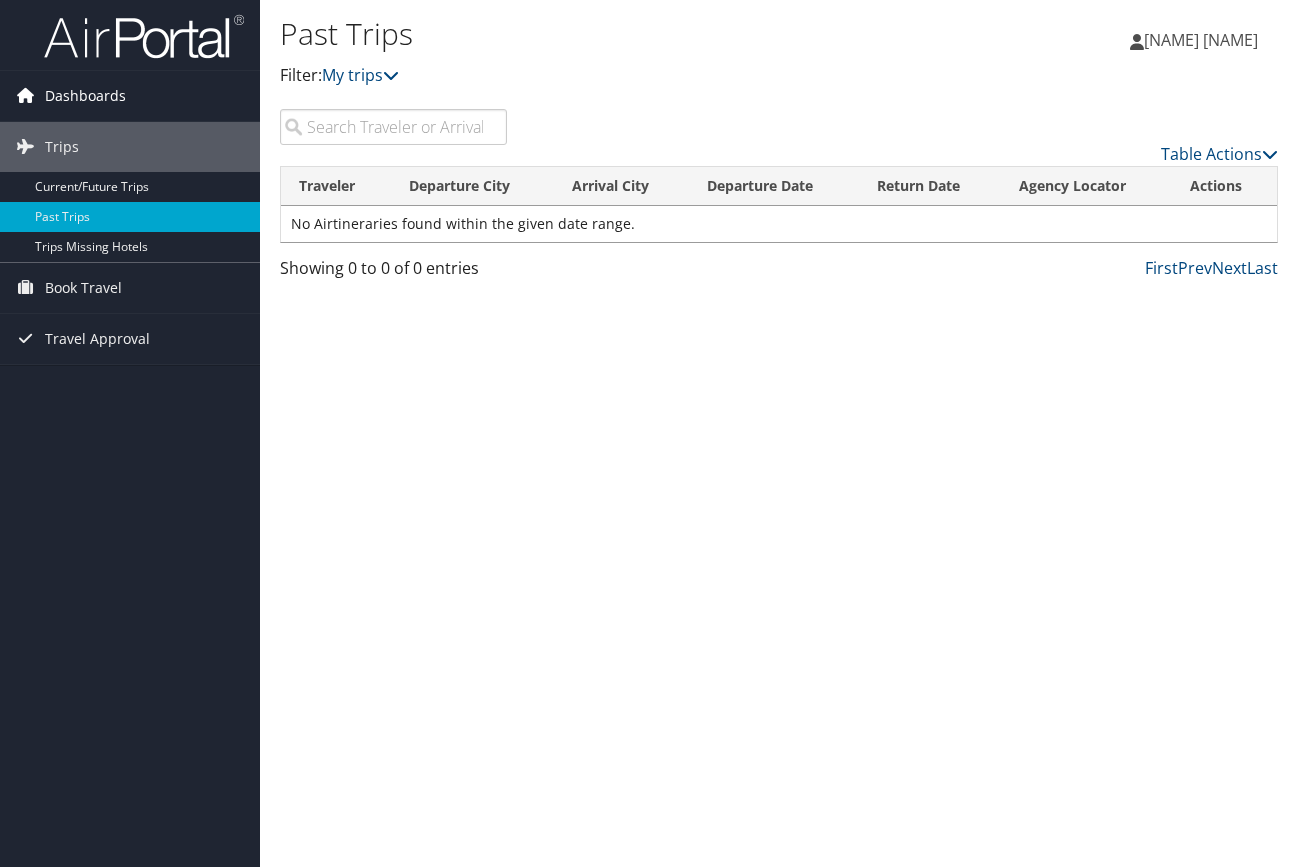 click on "Dashboards" at bounding box center [85, 96] 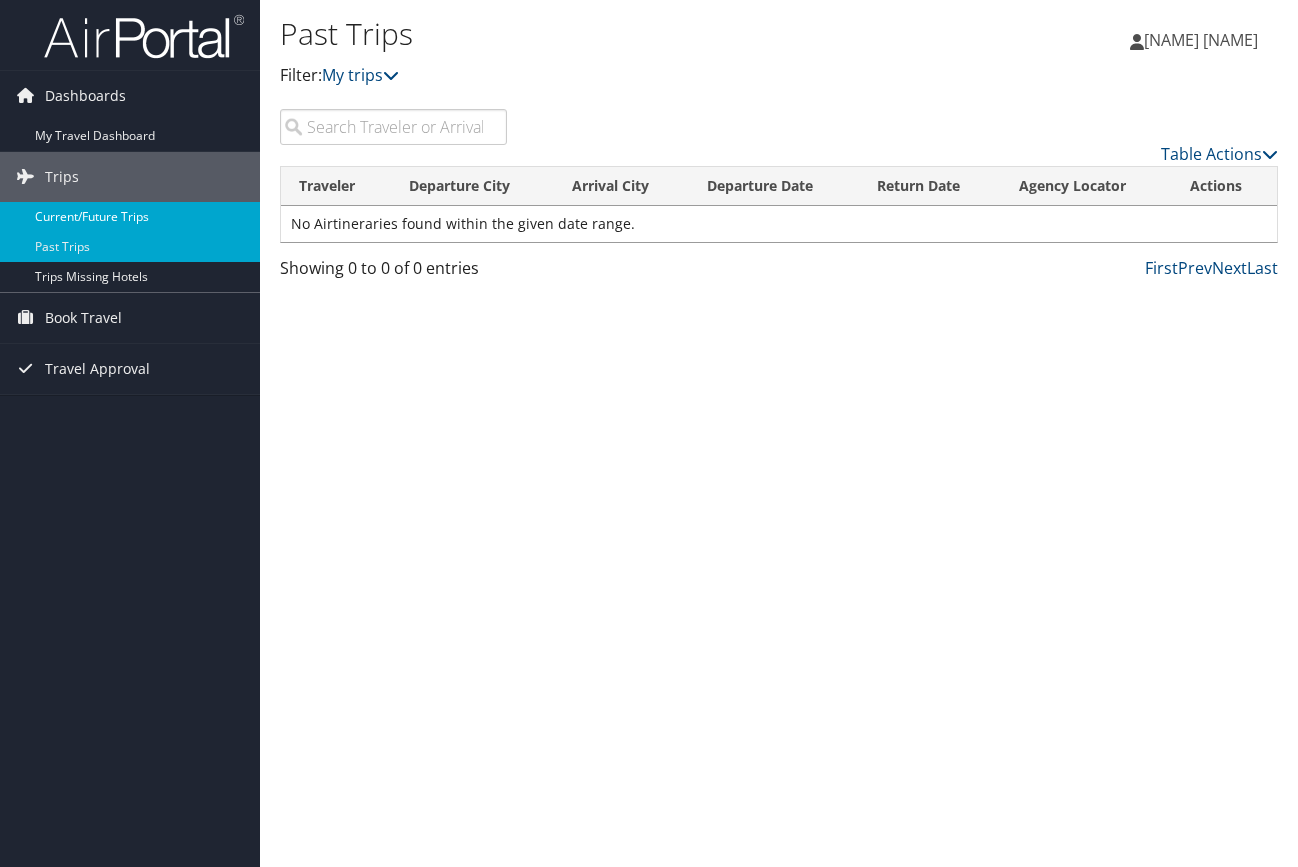 click on "Current/Future Trips" at bounding box center (130, 217) 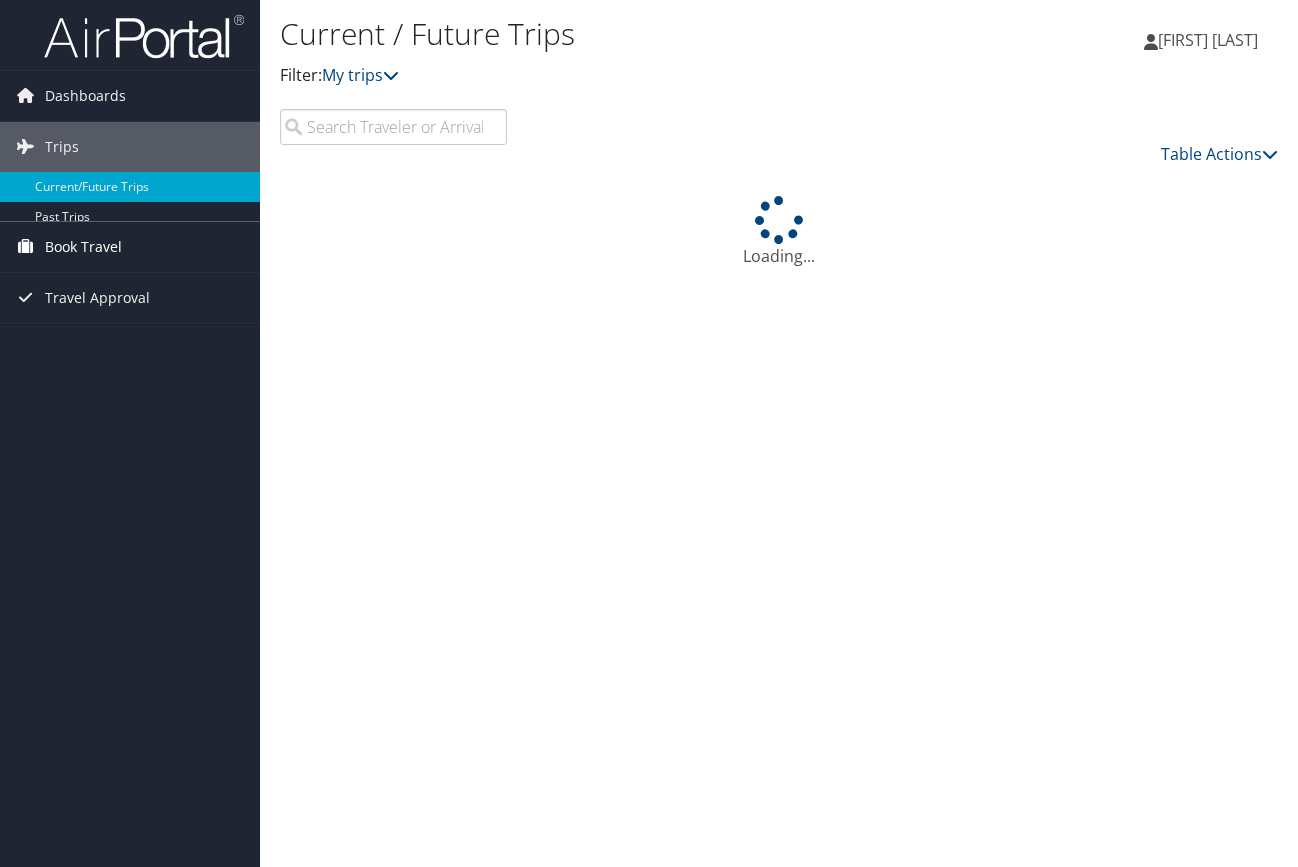 scroll, scrollTop: 0, scrollLeft: 0, axis: both 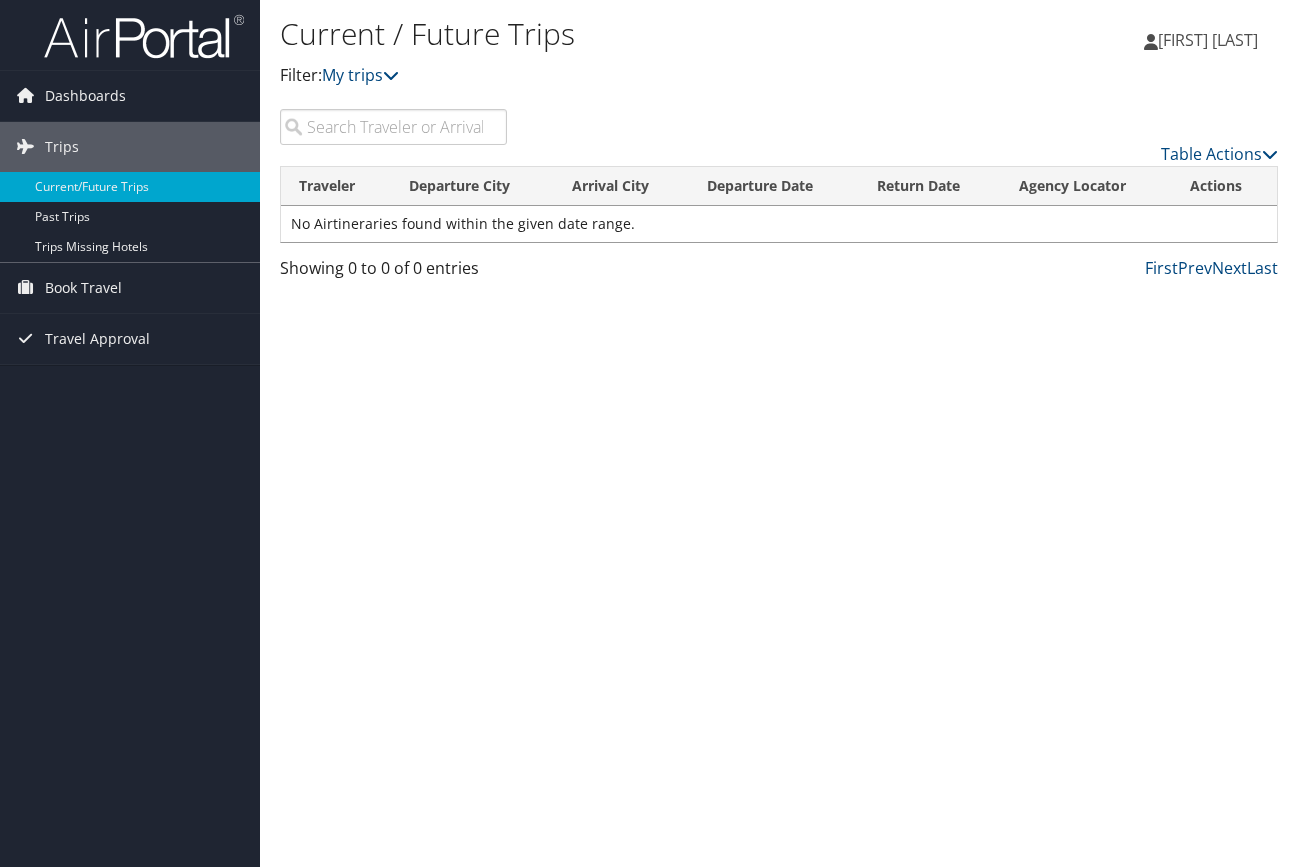 click at bounding box center [393, 127] 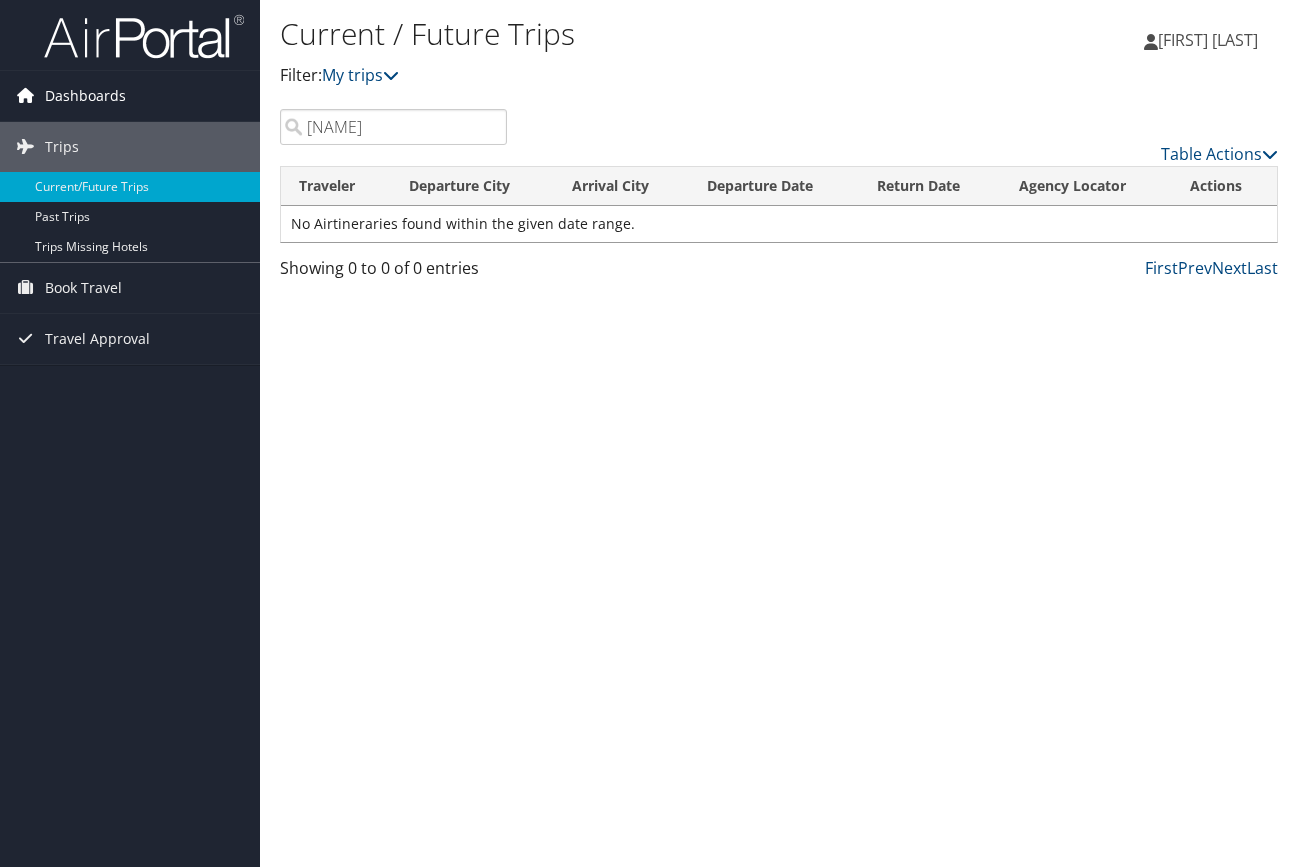 type on "[NAME]" 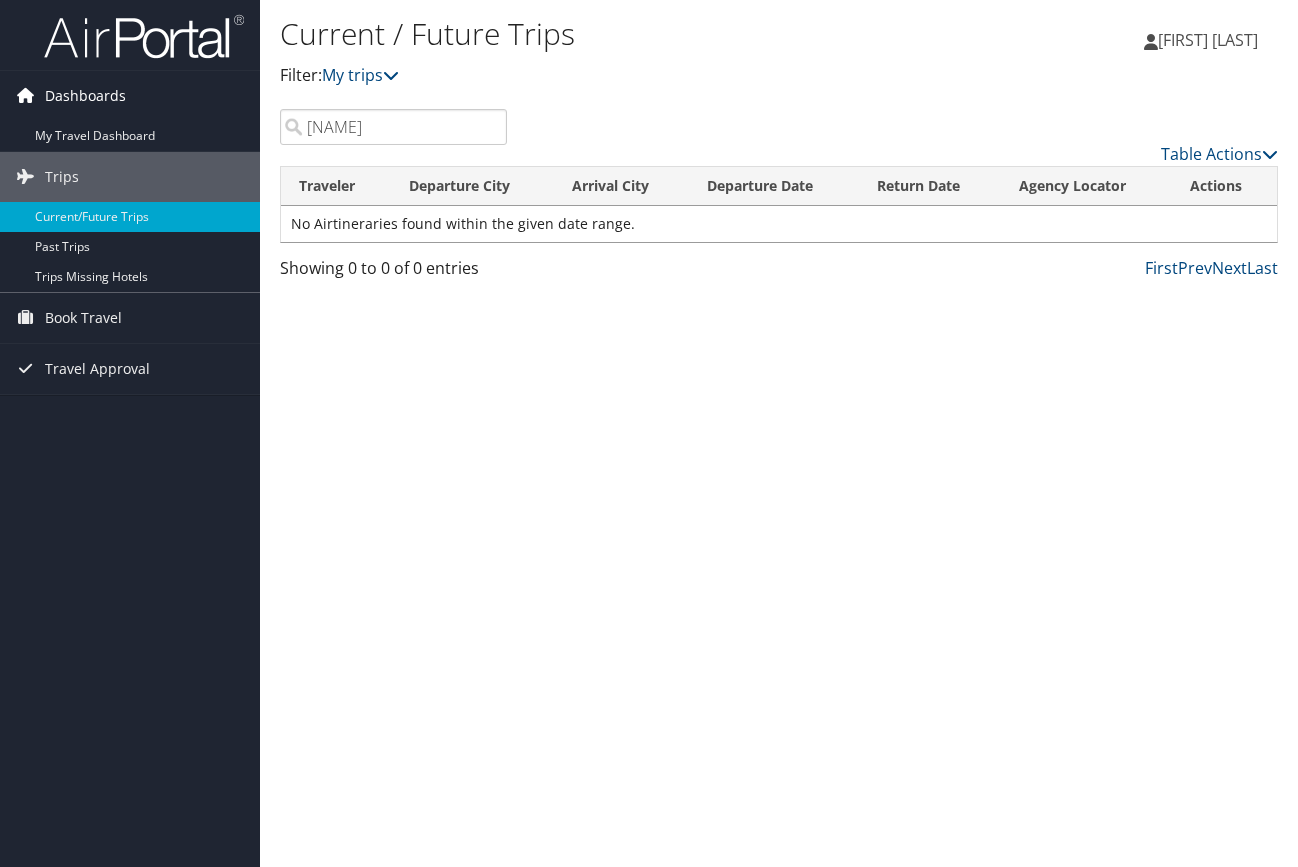 click on "Dashboards" at bounding box center [130, 96] 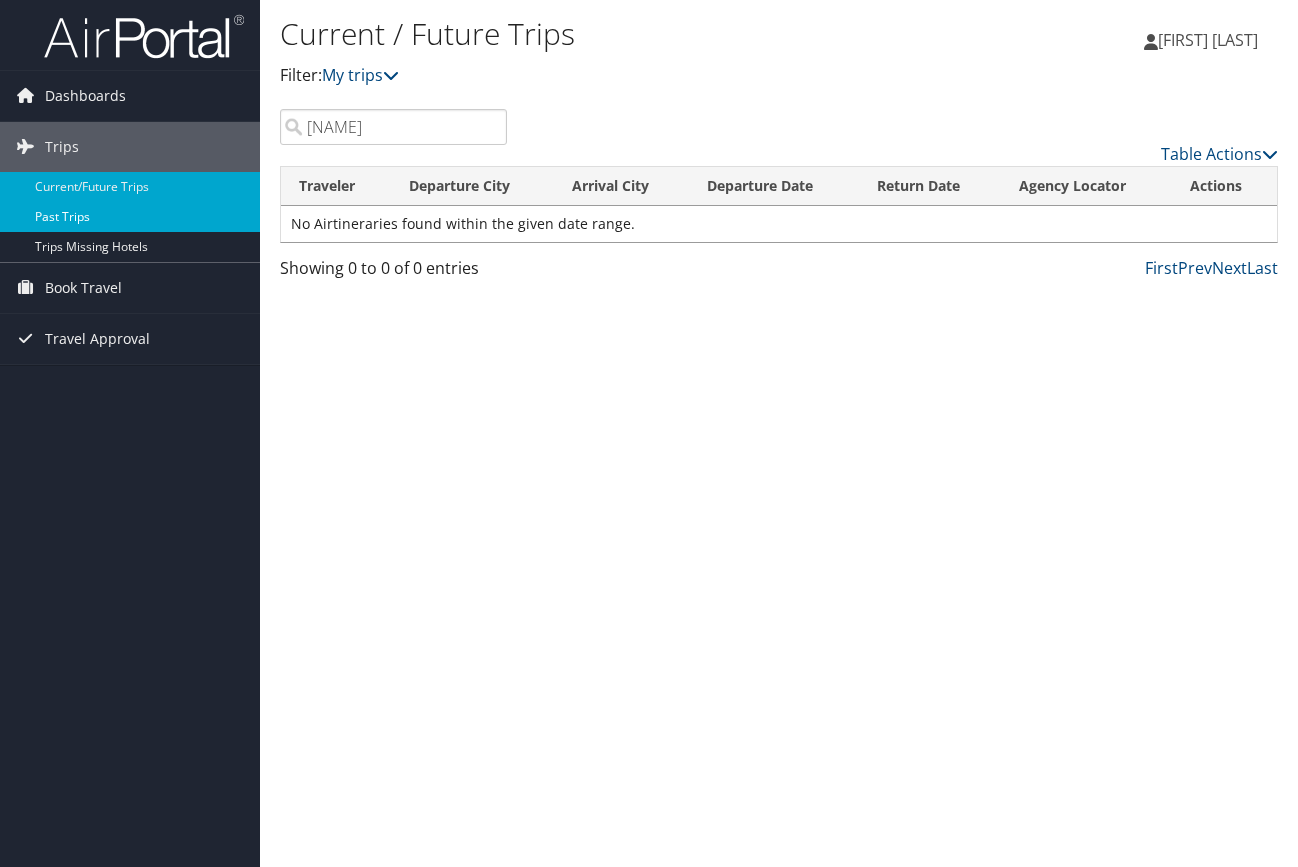 click on "Past Trips" at bounding box center (130, 217) 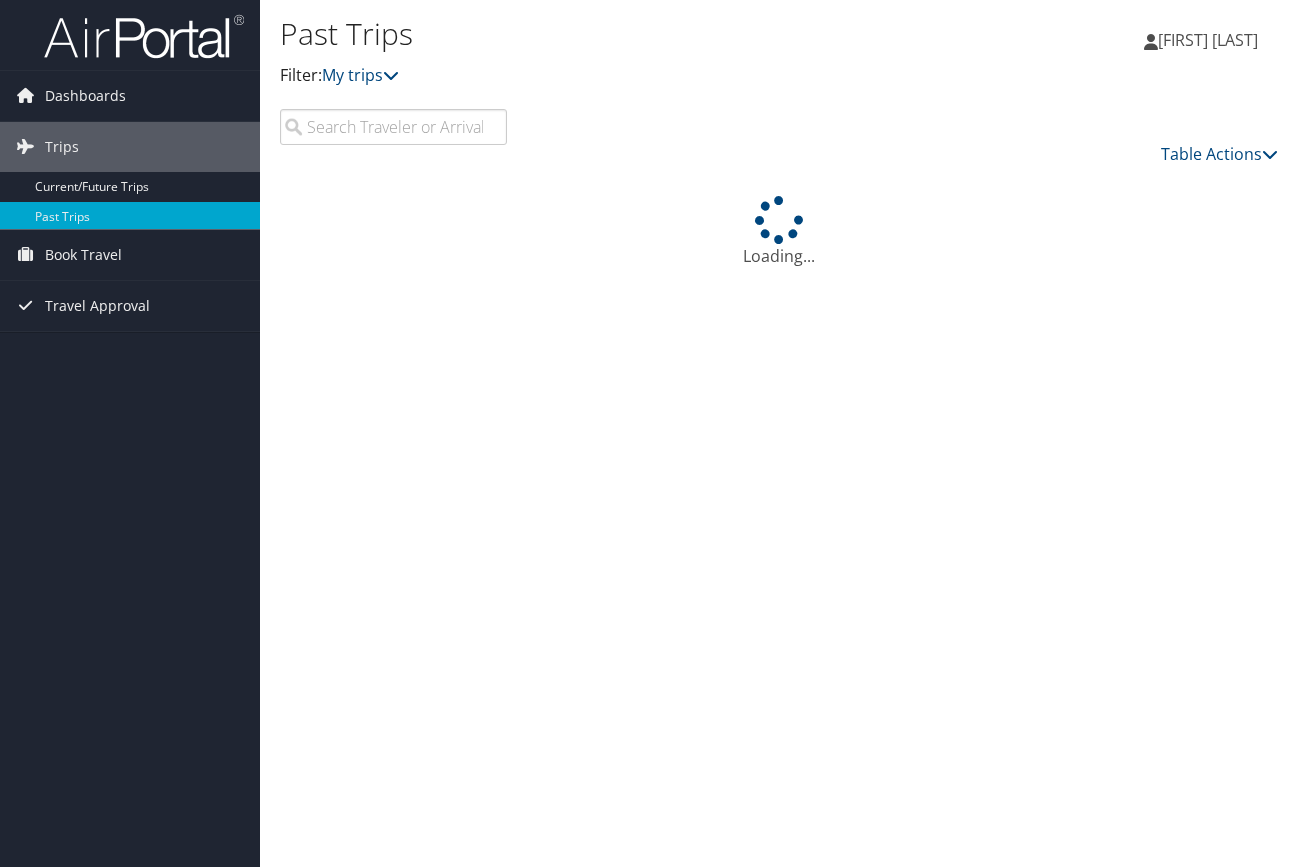 scroll, scrollTop: 0, scrollLeft: 0, axis: both 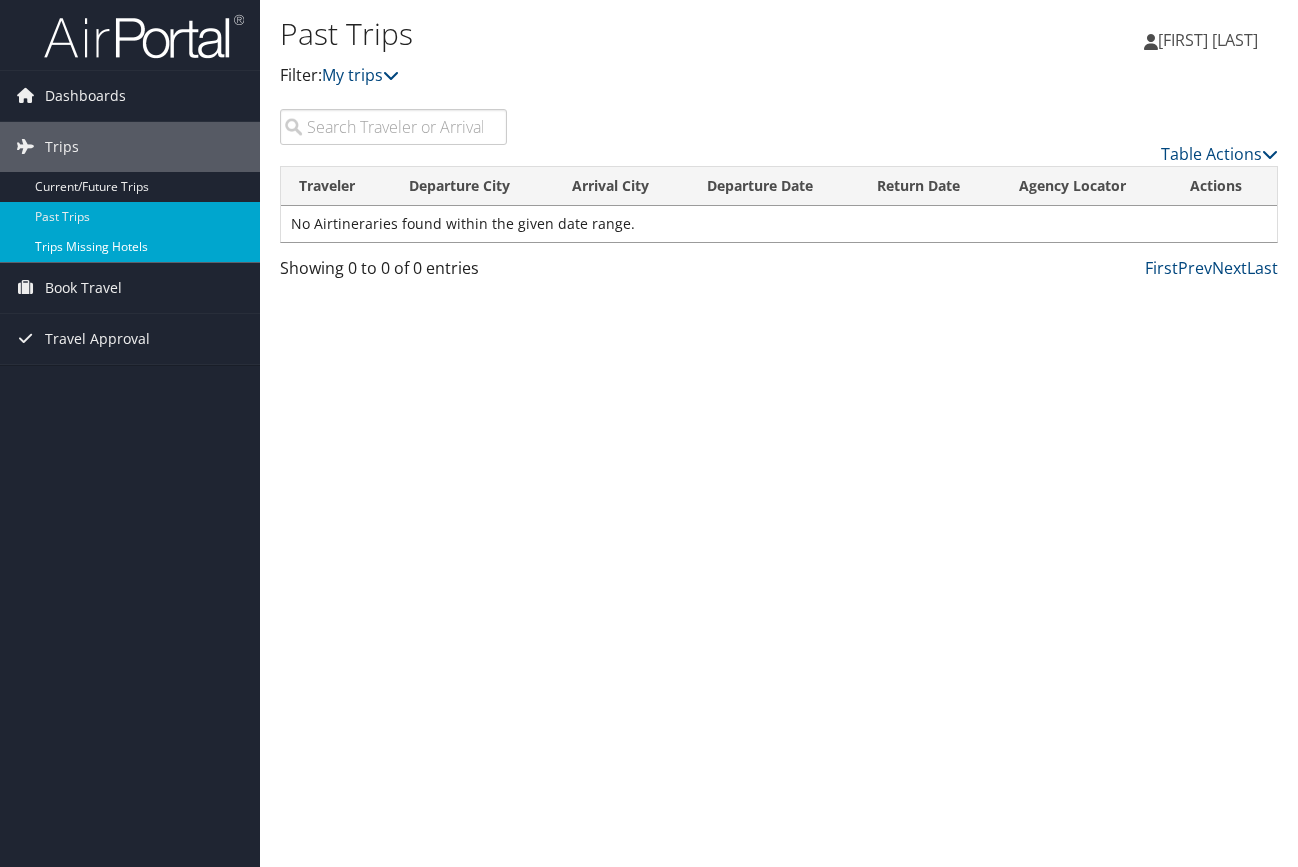 click on "Trips Missing Hotels" at bounding box center [130, 247] 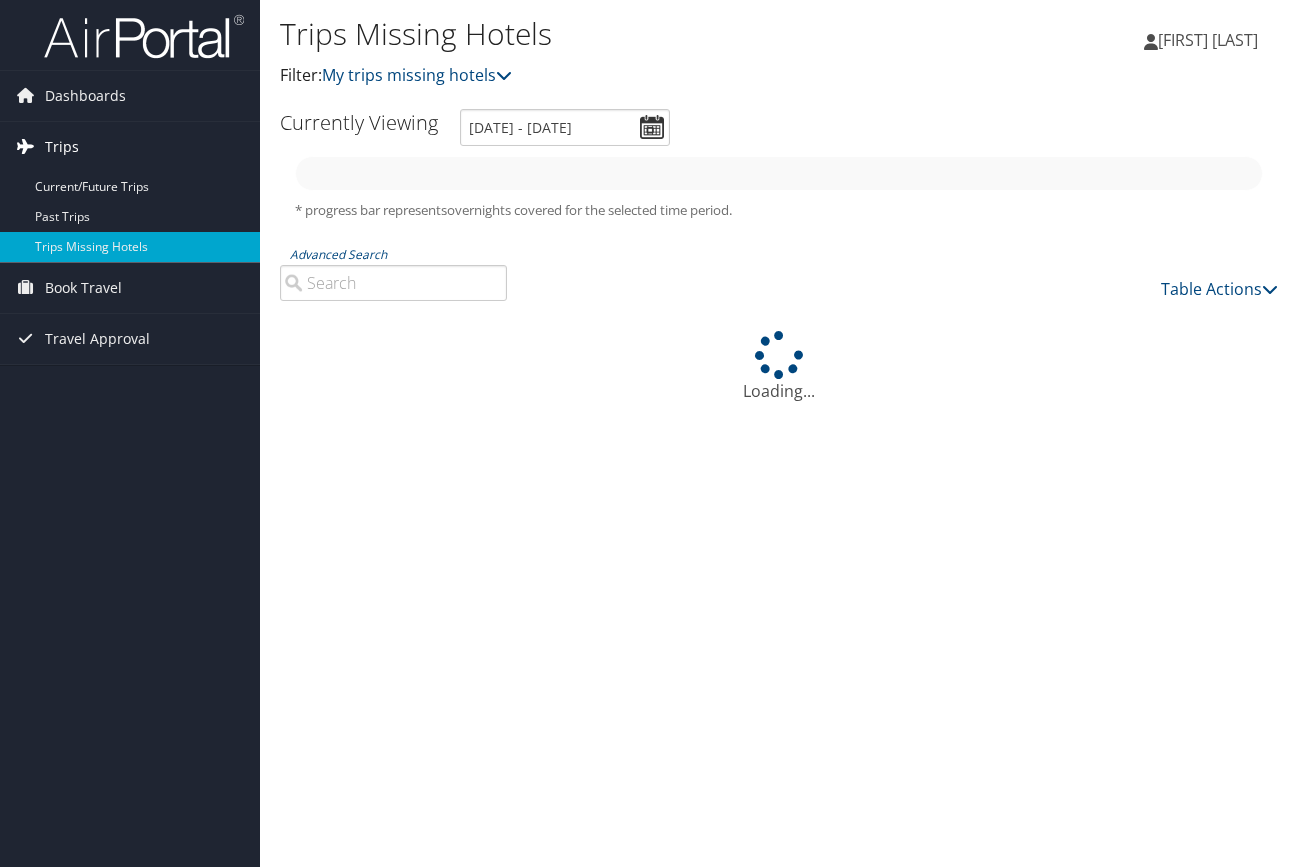 scroll, scrollTop: 0, scrollLeft: 0, axis: both 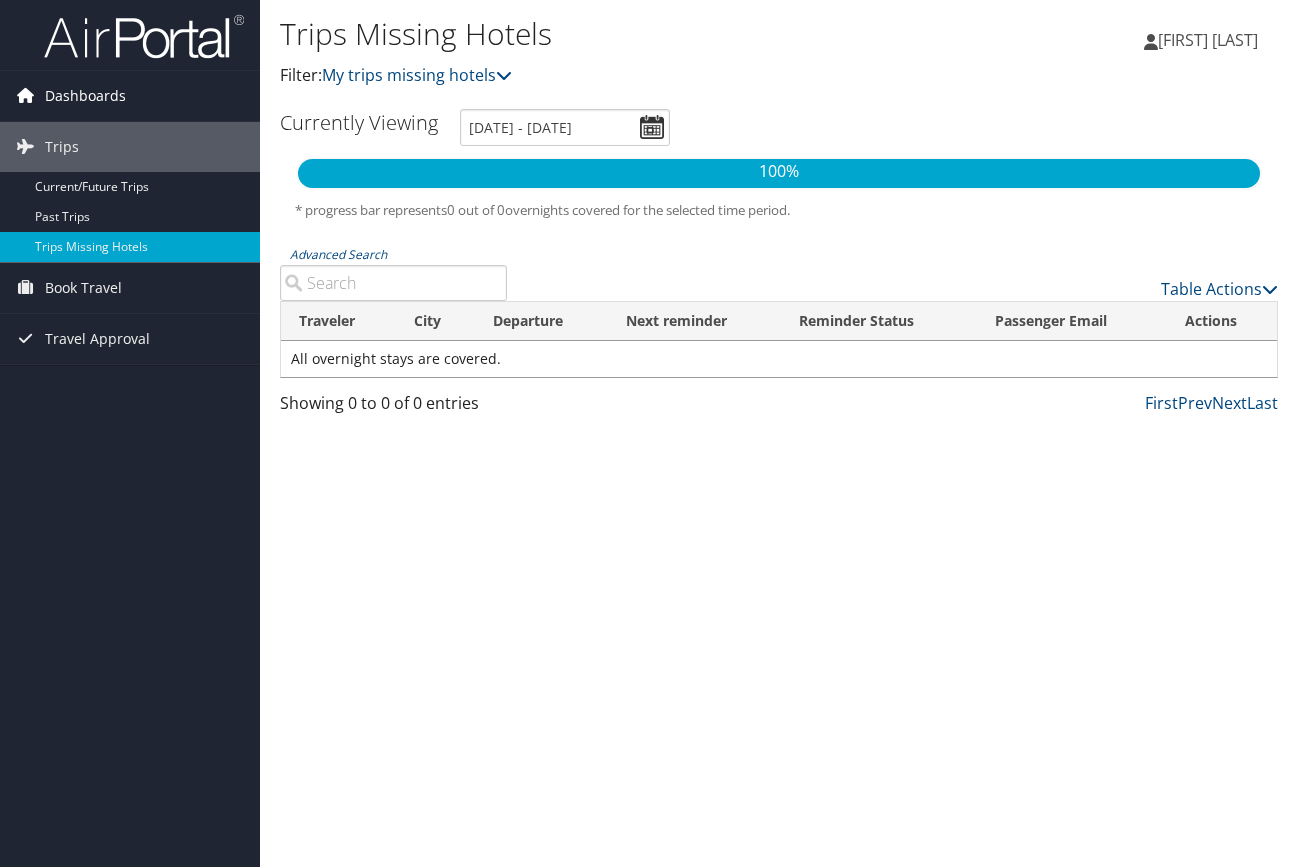 click on "Dashboards" at bounding box center [85, 96] 